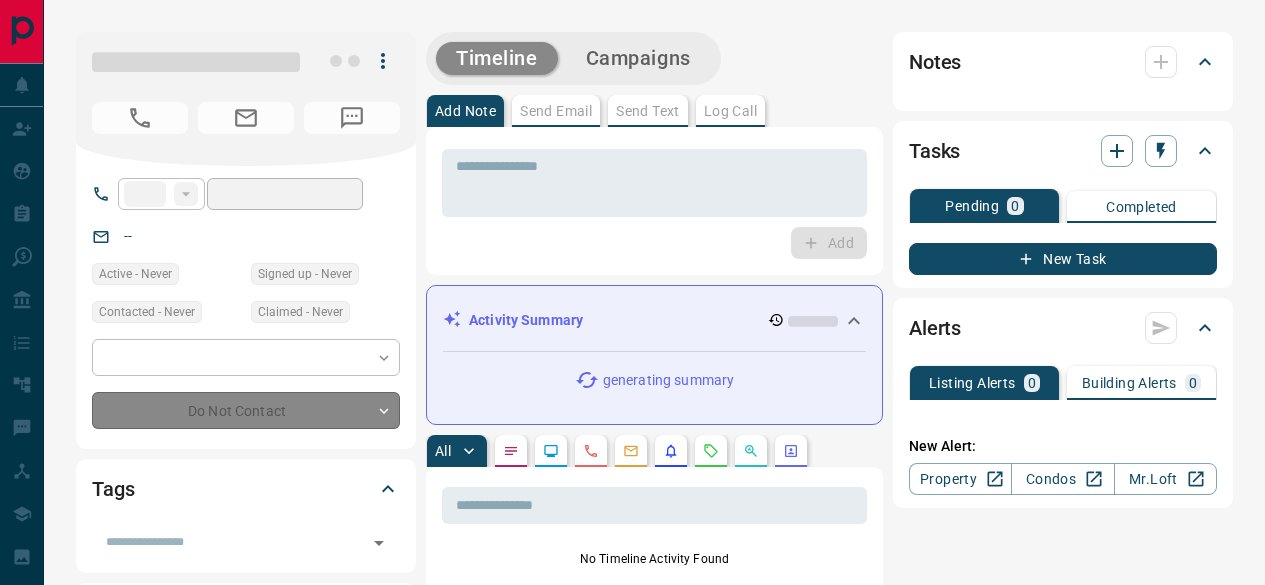 scroll, scrollTop: 0, scrollLeft: 0, axis: both 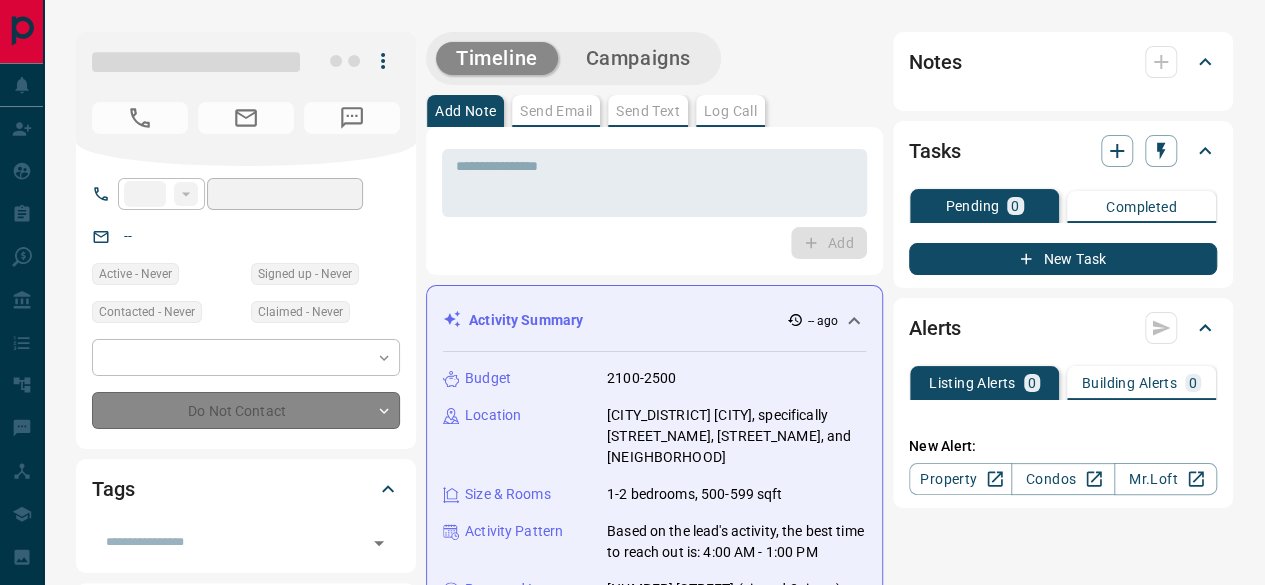 type on "**" 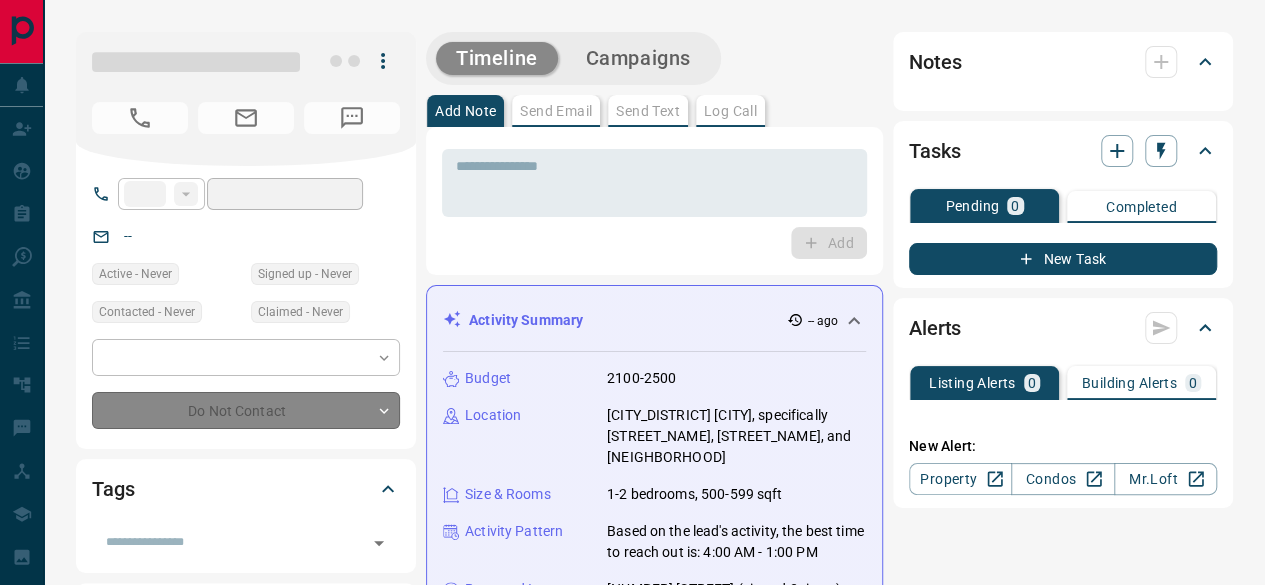 type on "**********" 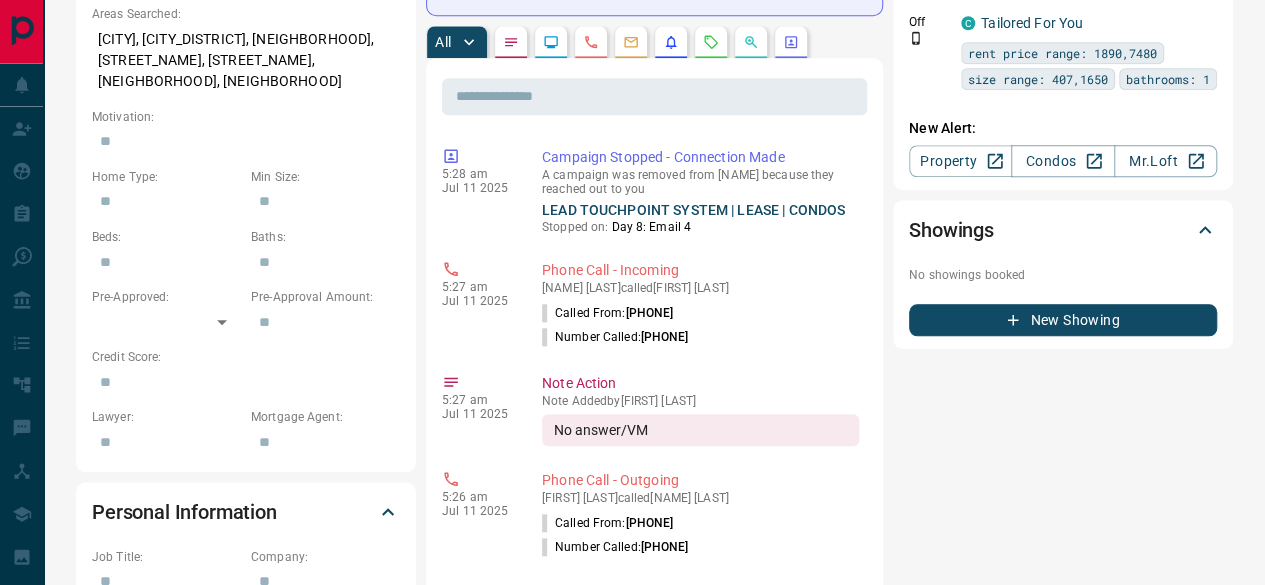 scroll, scrollTop: 800, scrollLeft: 0, axis: vertical 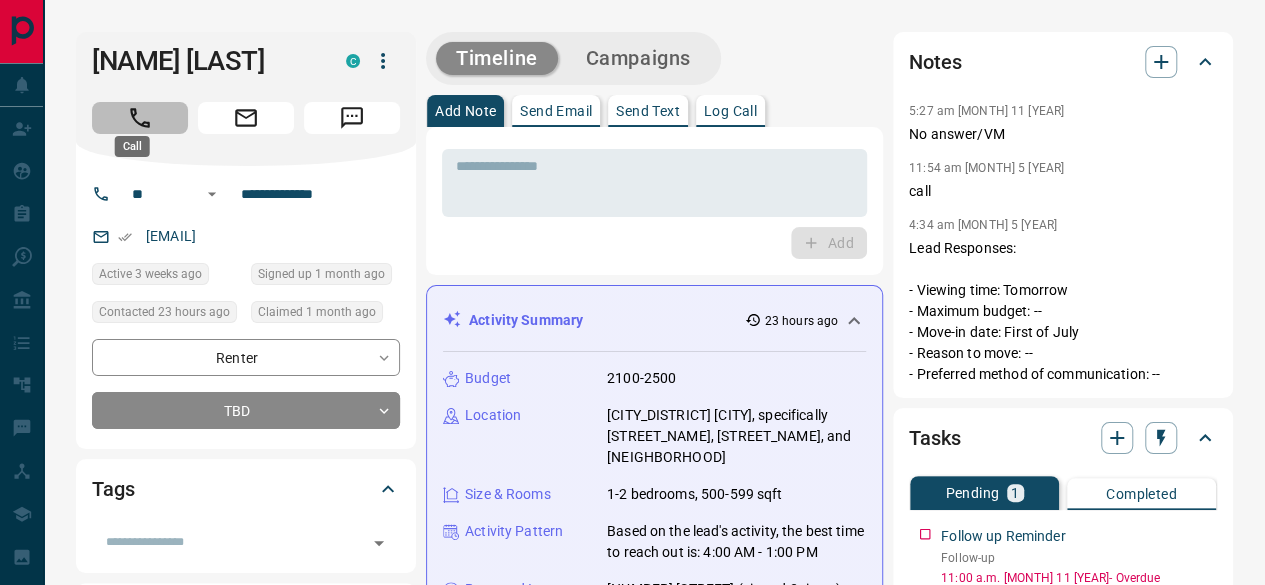 click 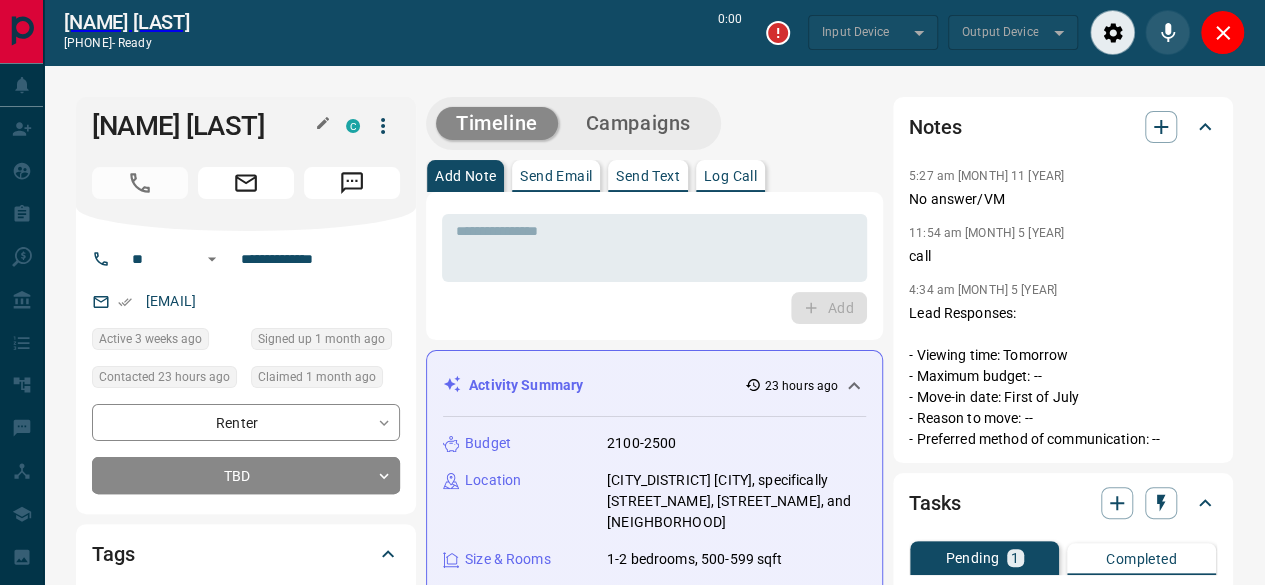 type on "*******" 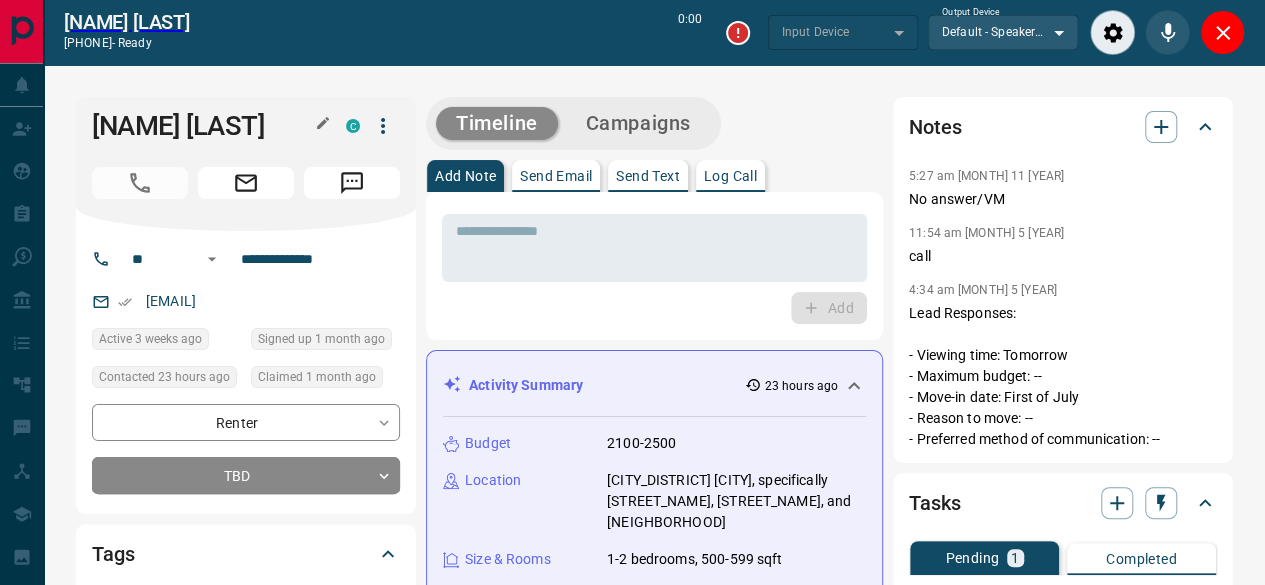 type on "*******" 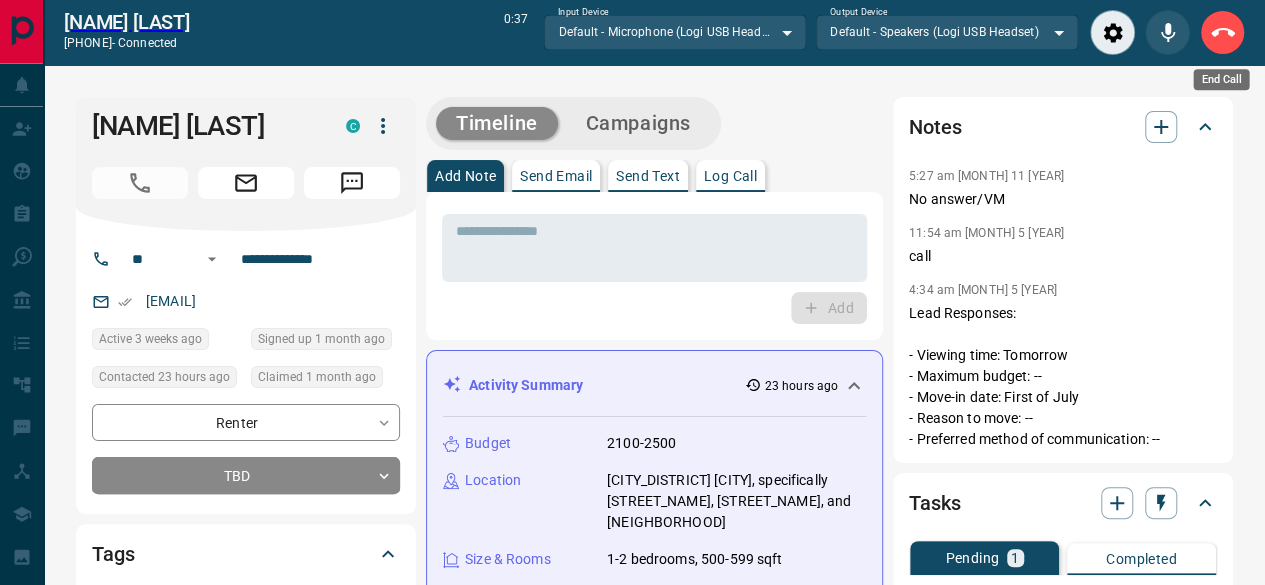 click 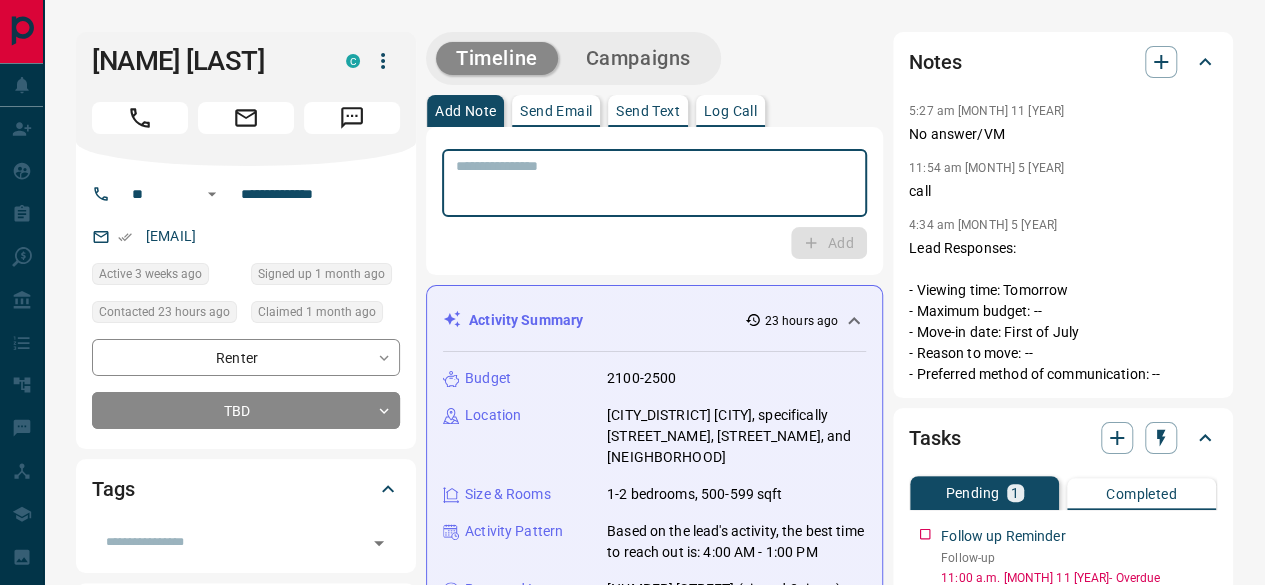 drag, startPoint x: 577, startPoint y: 165, endPoint x: 840, endPoint y: 119, distance: 266.99252 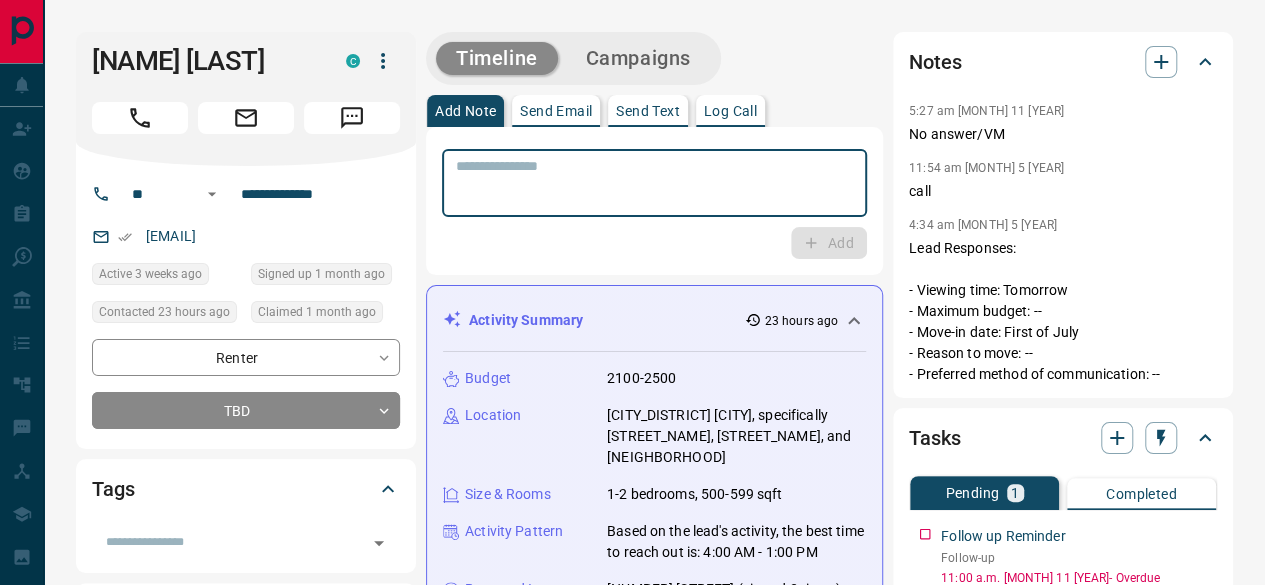 click at bounding box center [654, 183] 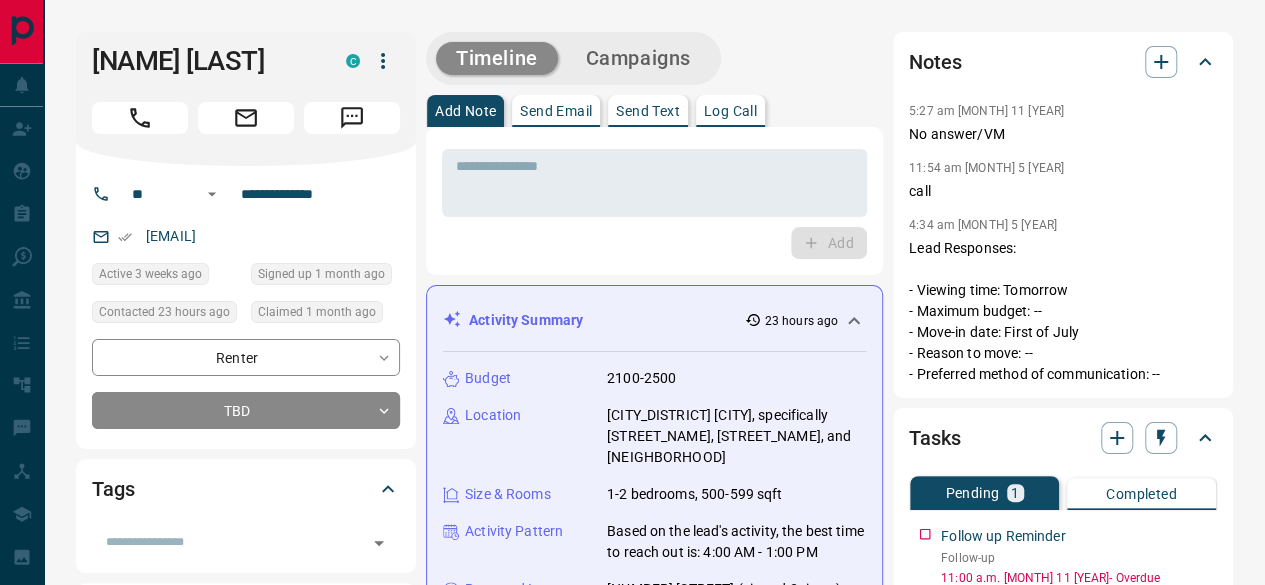 click on "Notes" at bounding box center (1051, 62) 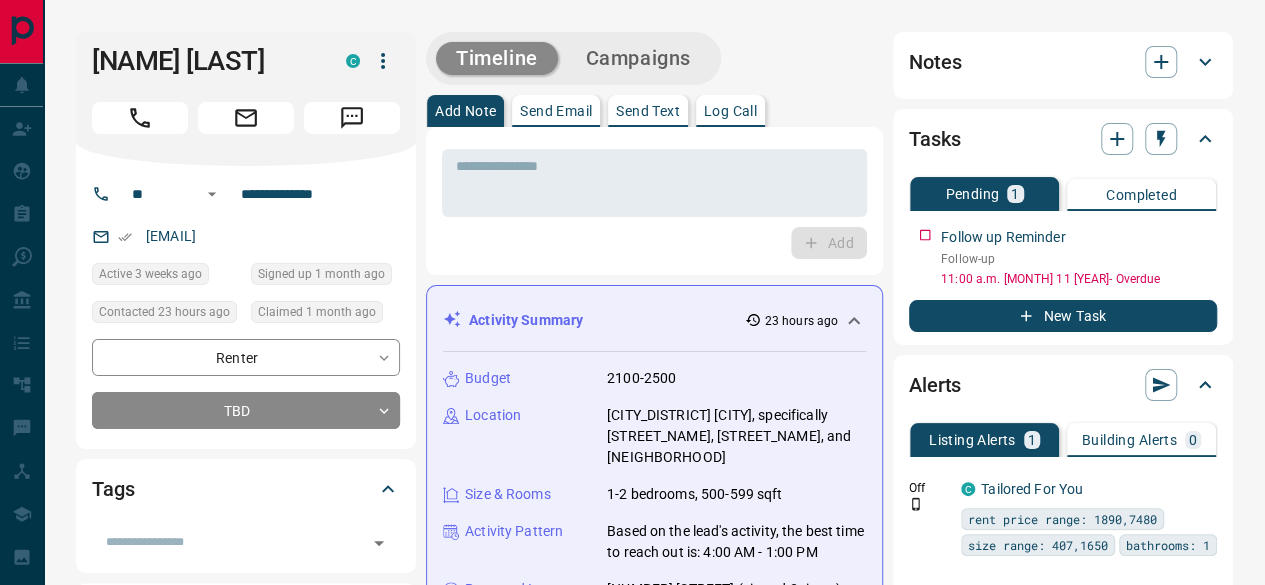 scroll, scrollTop: 1239, scrollLeft: 0, axis: vertical 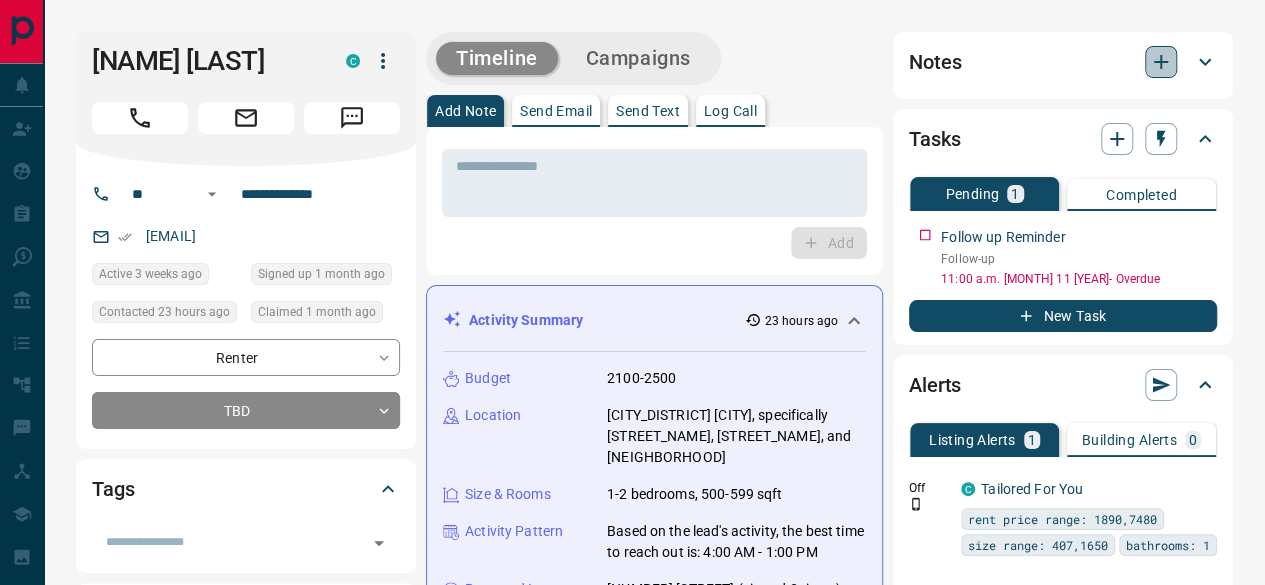 click 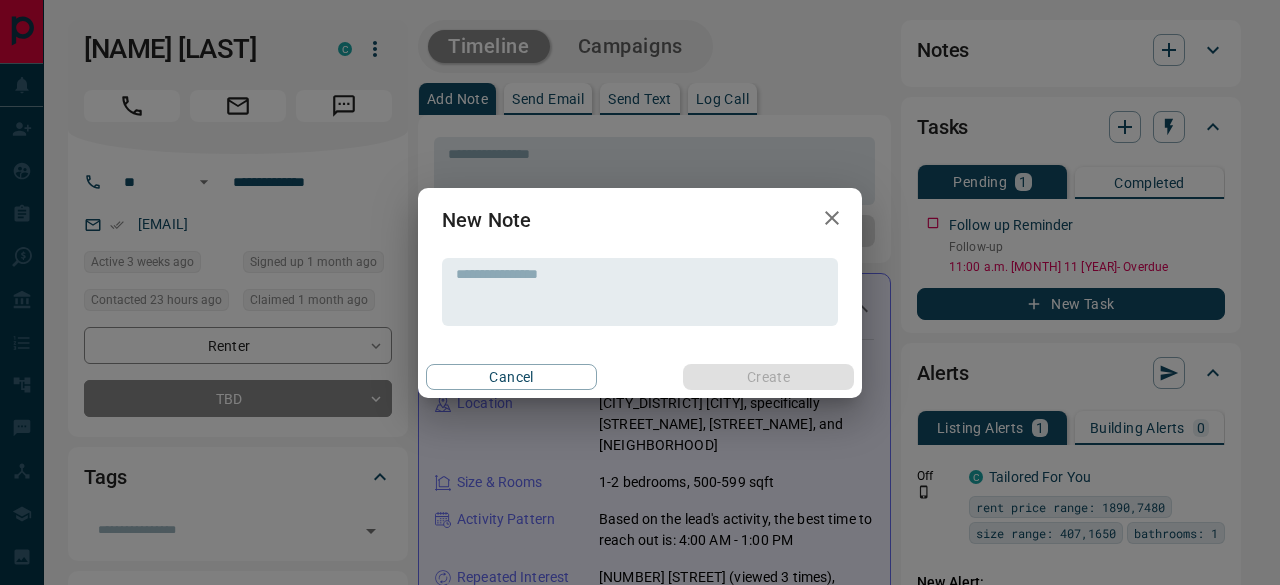click on "New Note * ​ Cancel Create" at bounding box center (640, 292) 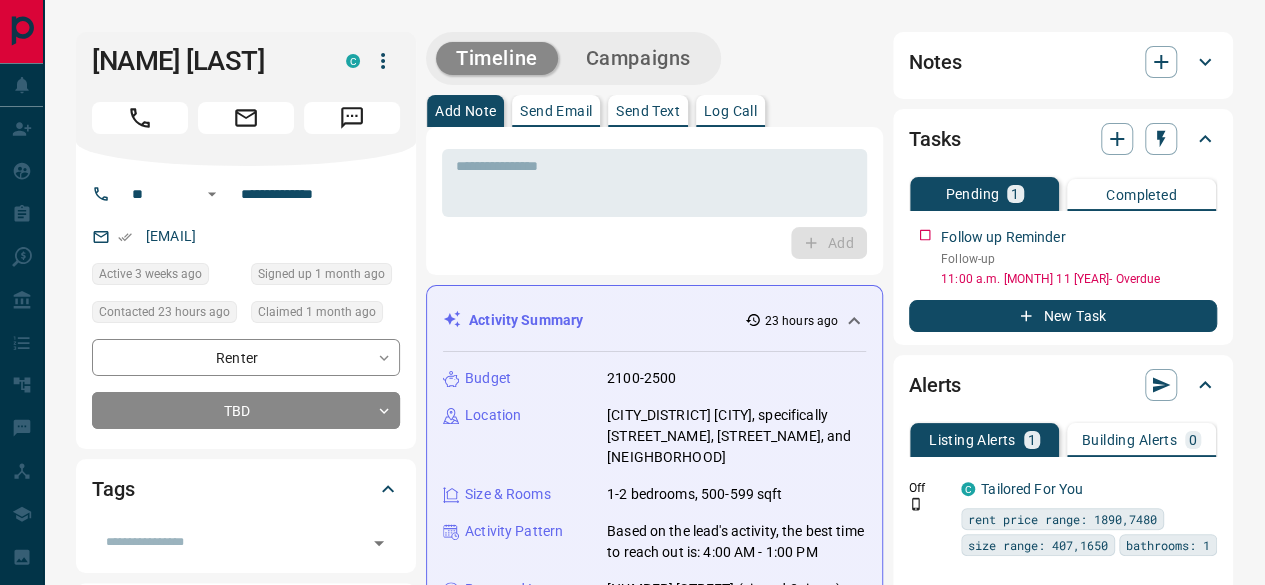 click 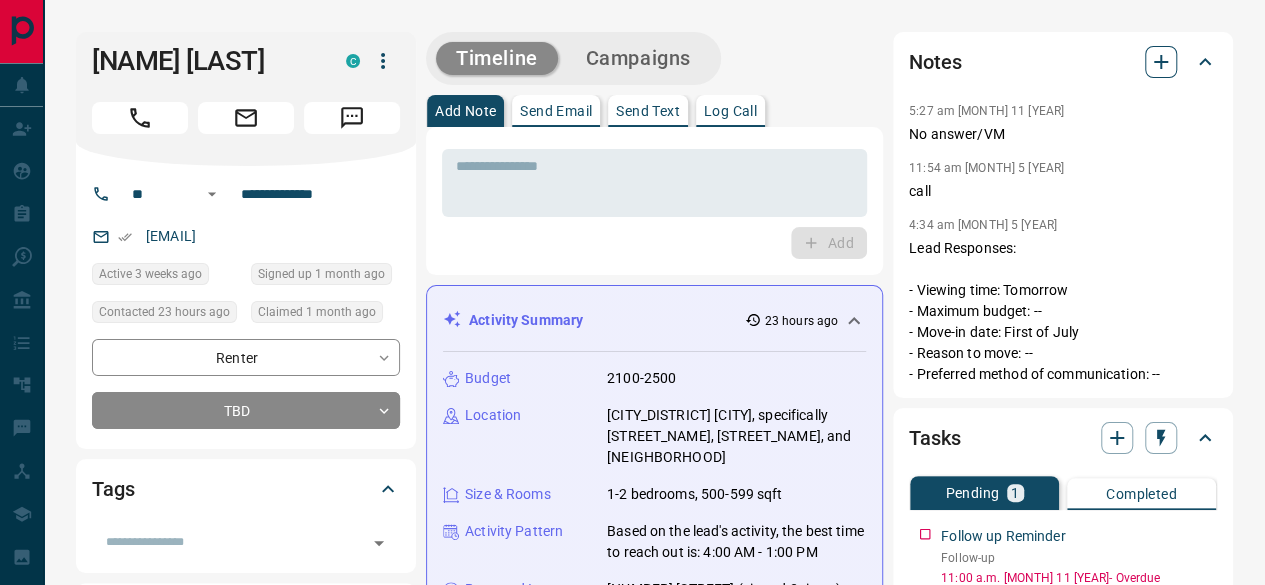click 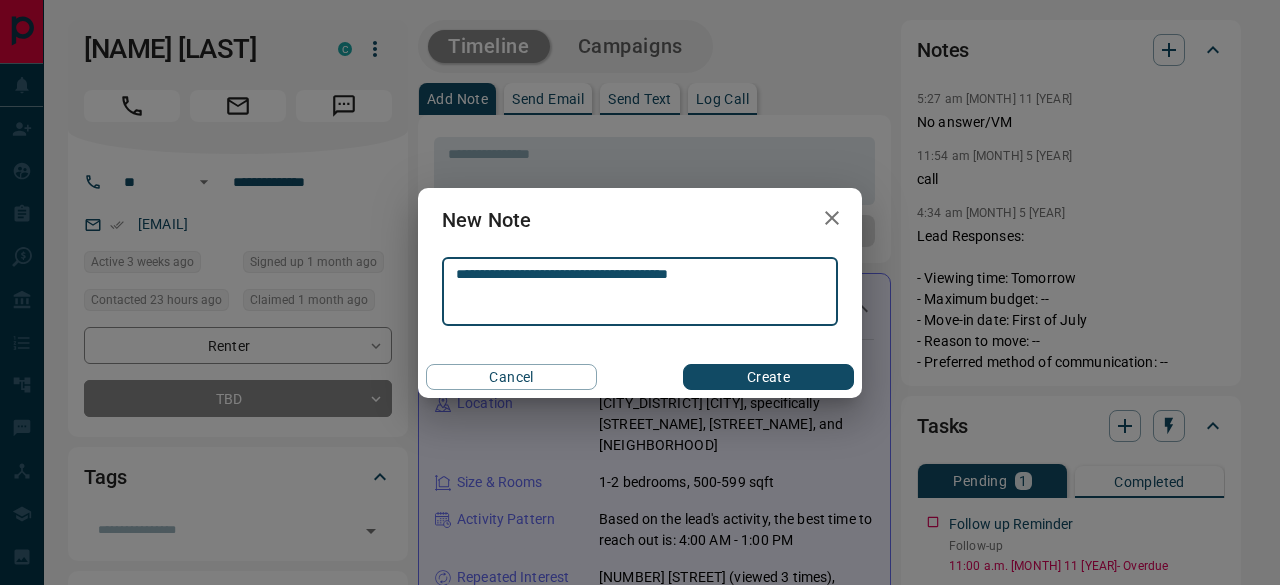 click on "**********" at bounding box center (640, 291) 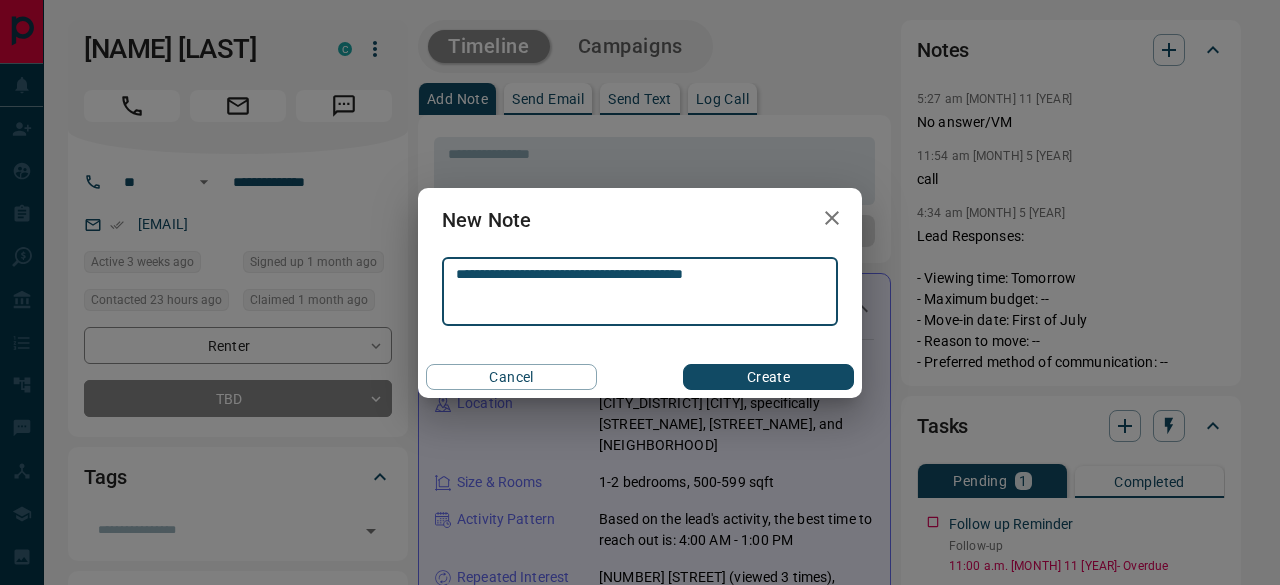 click on "**********" at bounding box center (640, 291) 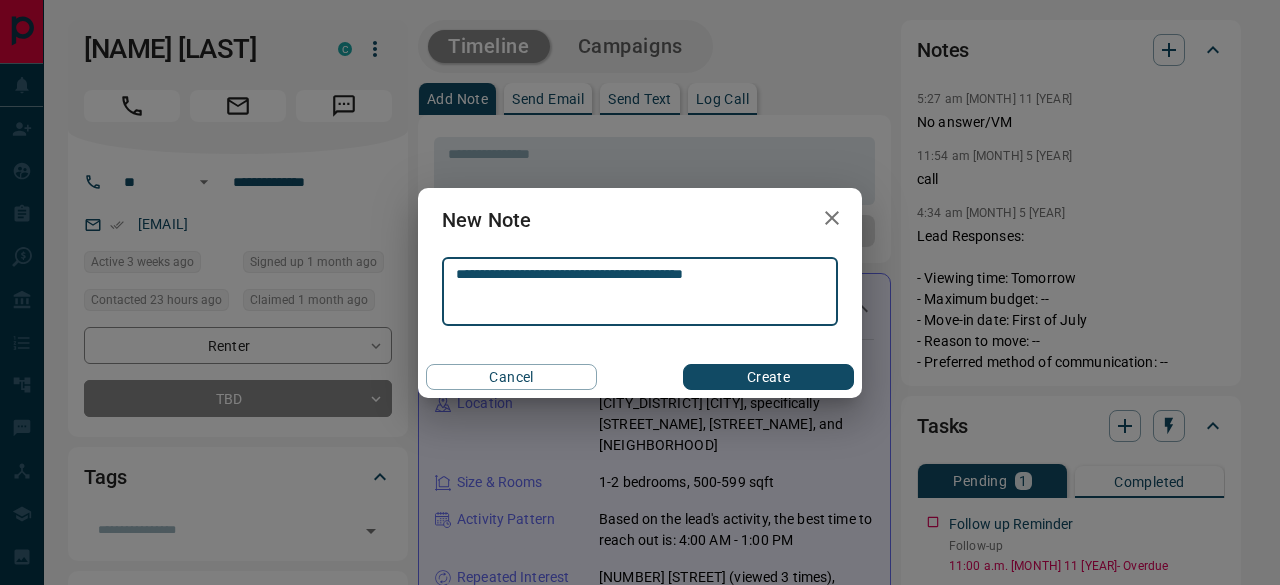 click on "**********" at bounding box center (640, 291) 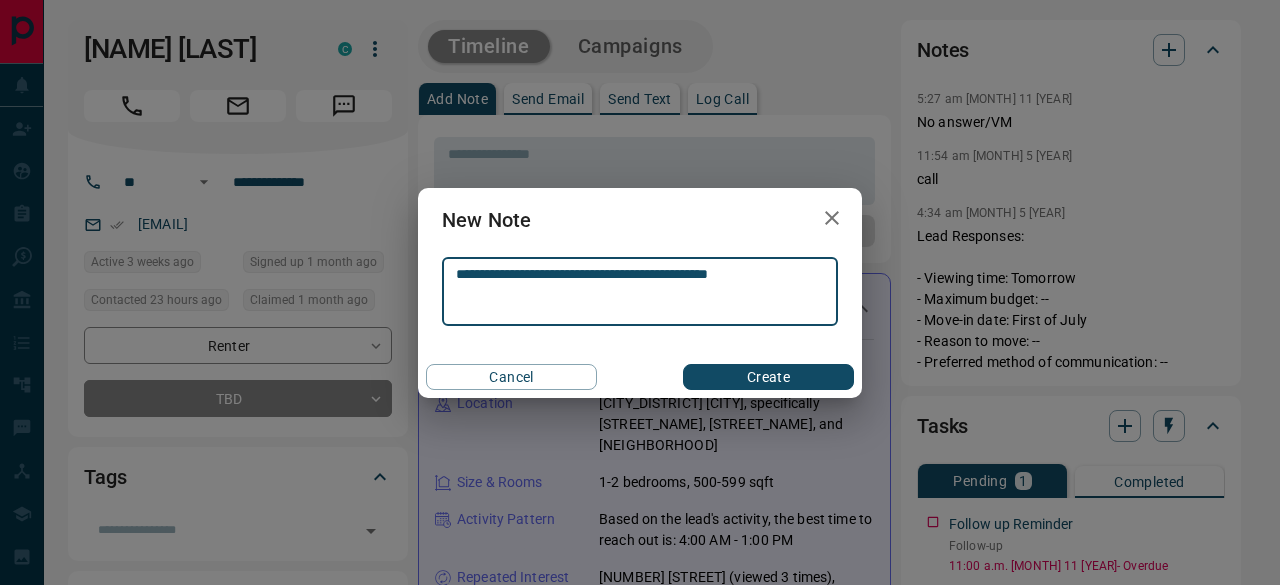 type on "**********" 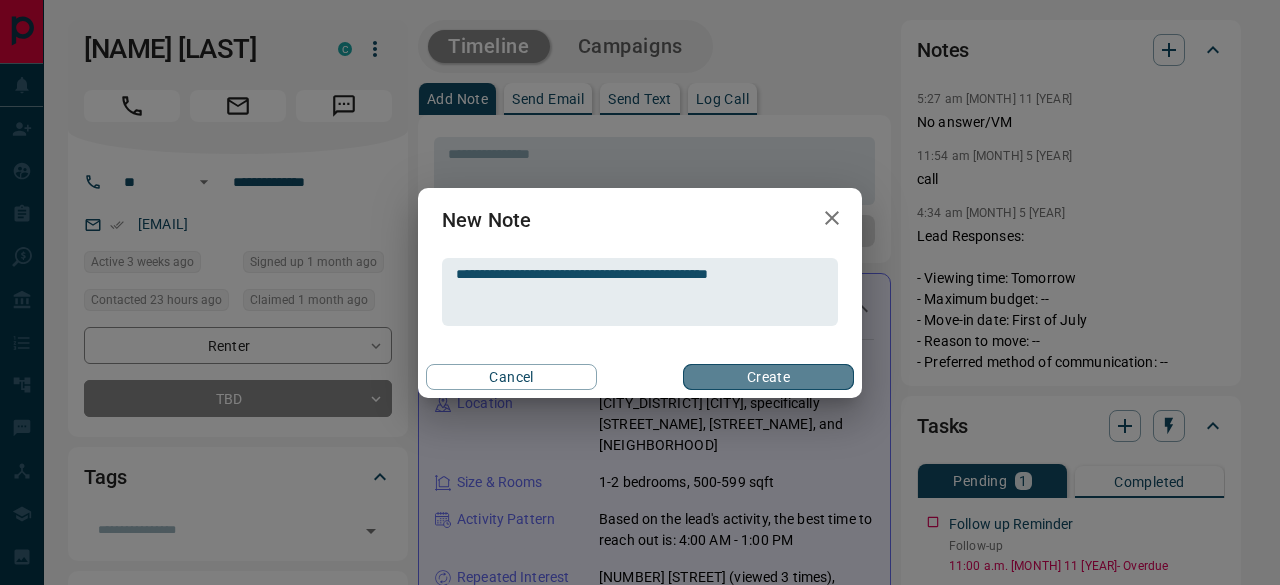 click on "Create" at bounding box center [768, 377] 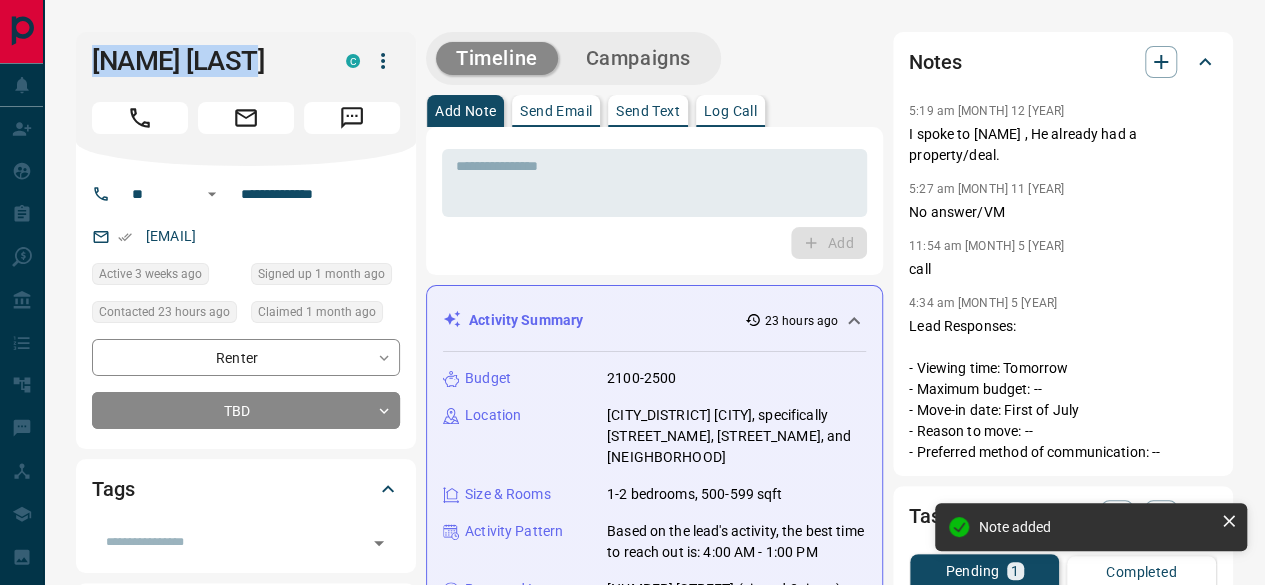 drag, startPoint x: 292, startPoint y: 58, endPoint x: 65, endPoint y: 46, distance: 227.31696 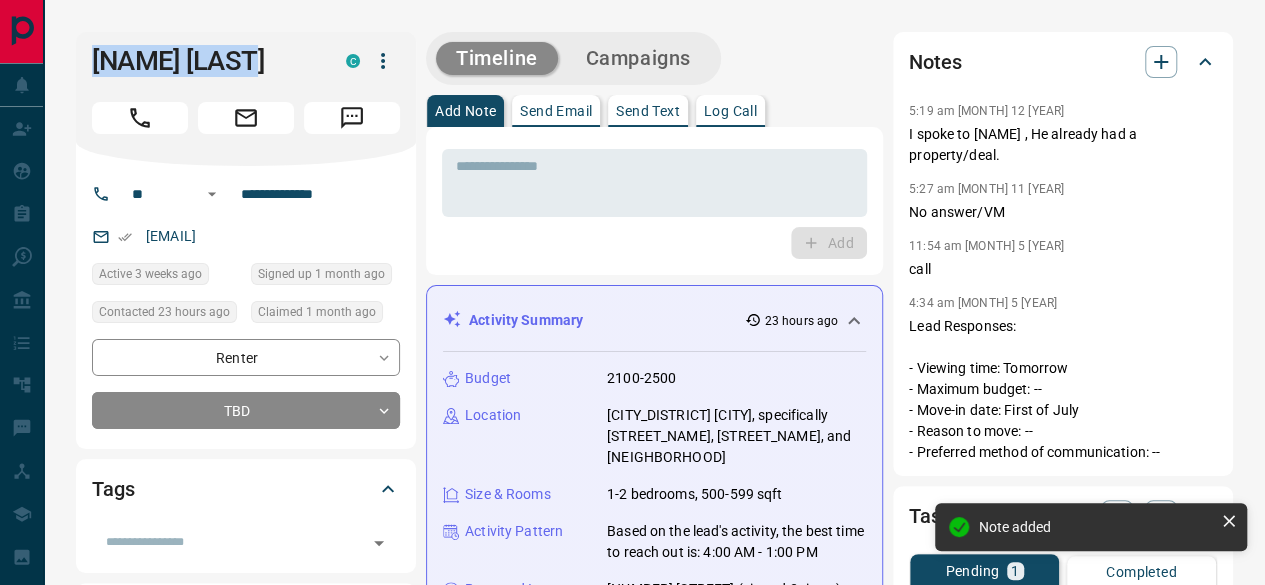 click on "**********" at bounding box center [654, 1279] 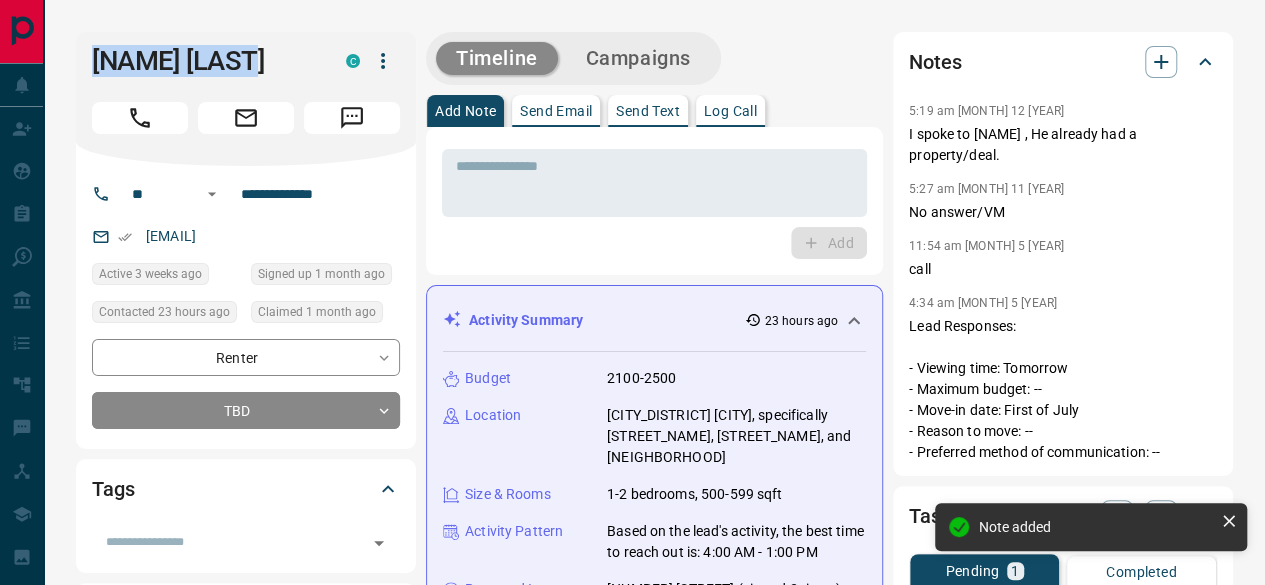 scroll, scrollTop: 1352, scrollLeft: 0, axis: vertical 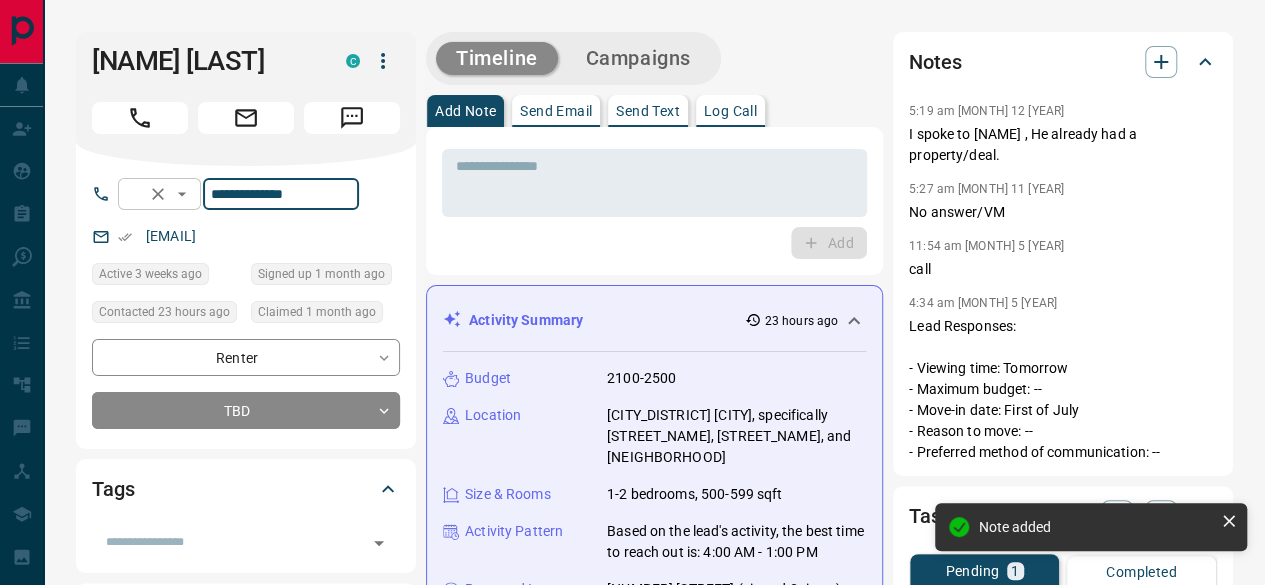 drag, startPoint x: 326, startPoint y: 183, endPoint x: 244, endPoint y: 178, distance: 82.1523 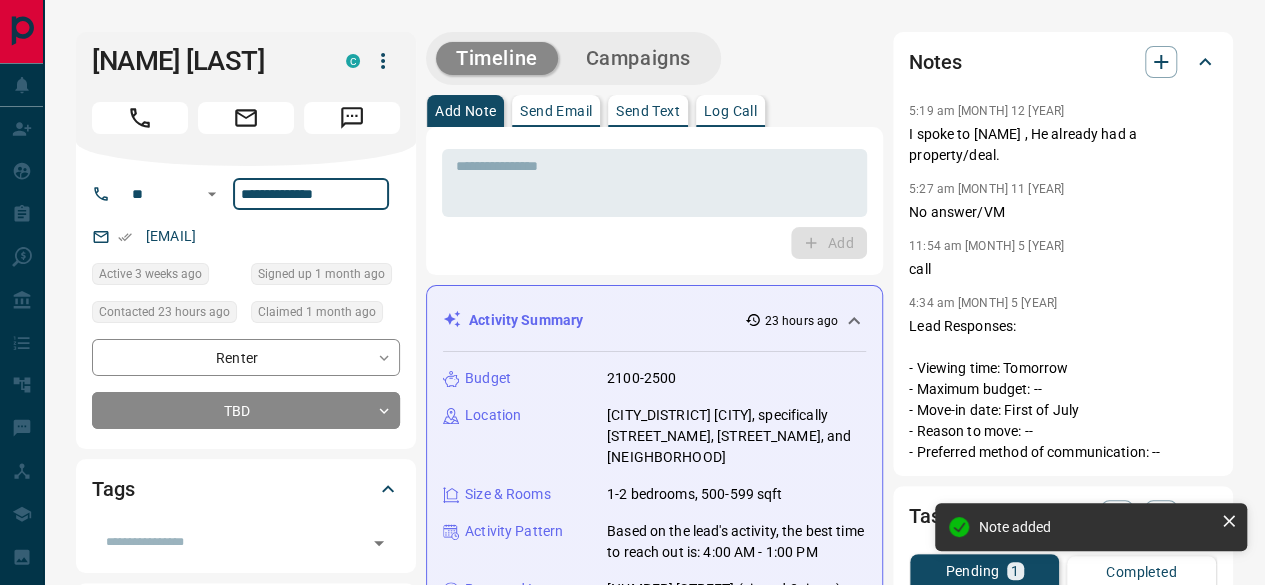 click on "**********" at bounding box center (253, 194) 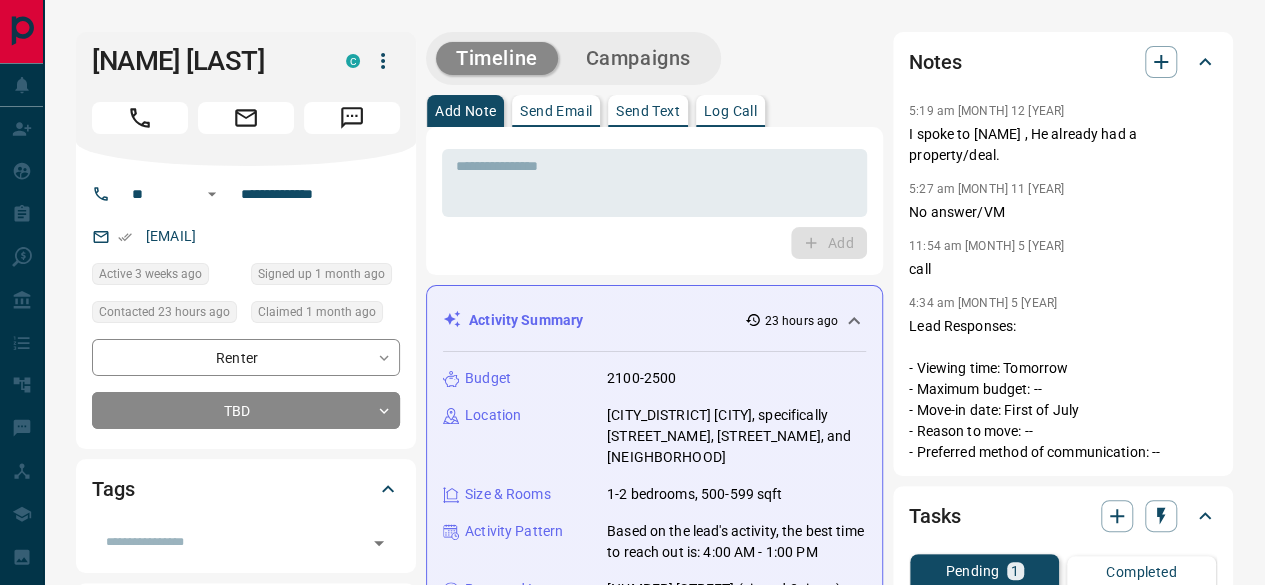 drag, startPoint x: 288, startPoint y: 229, endPoint x: 131, endPoint y: 227, distance: 157.01274 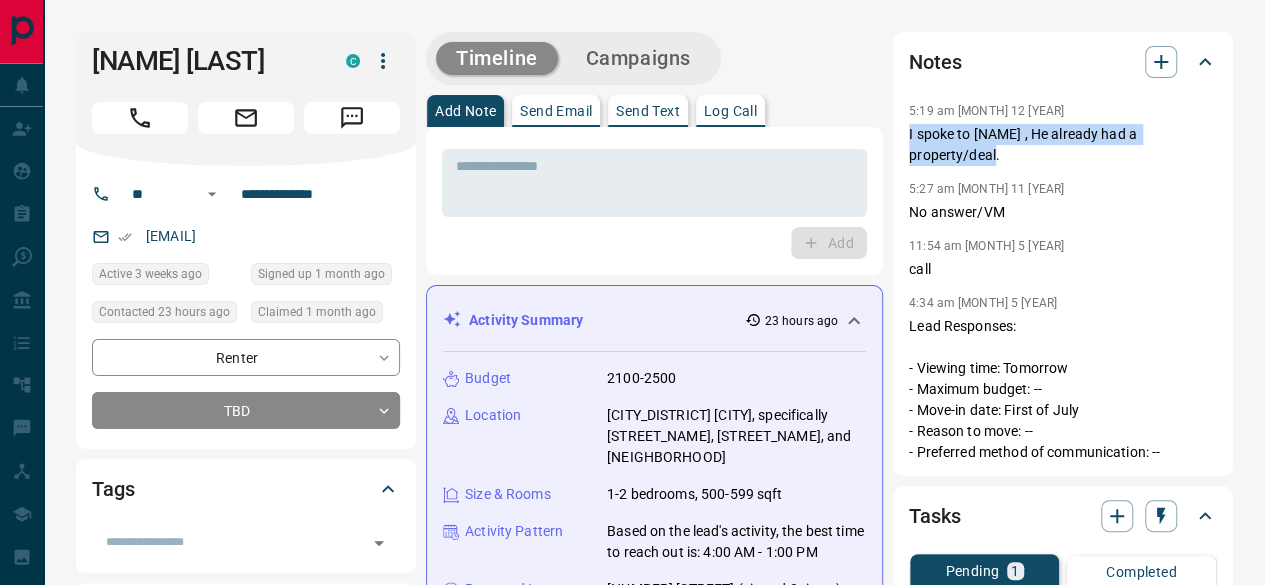 drag, startPoint x: 1020, startPoint y: 142, endPoint x: 916, endPoint y: 124, distance: 105.546196 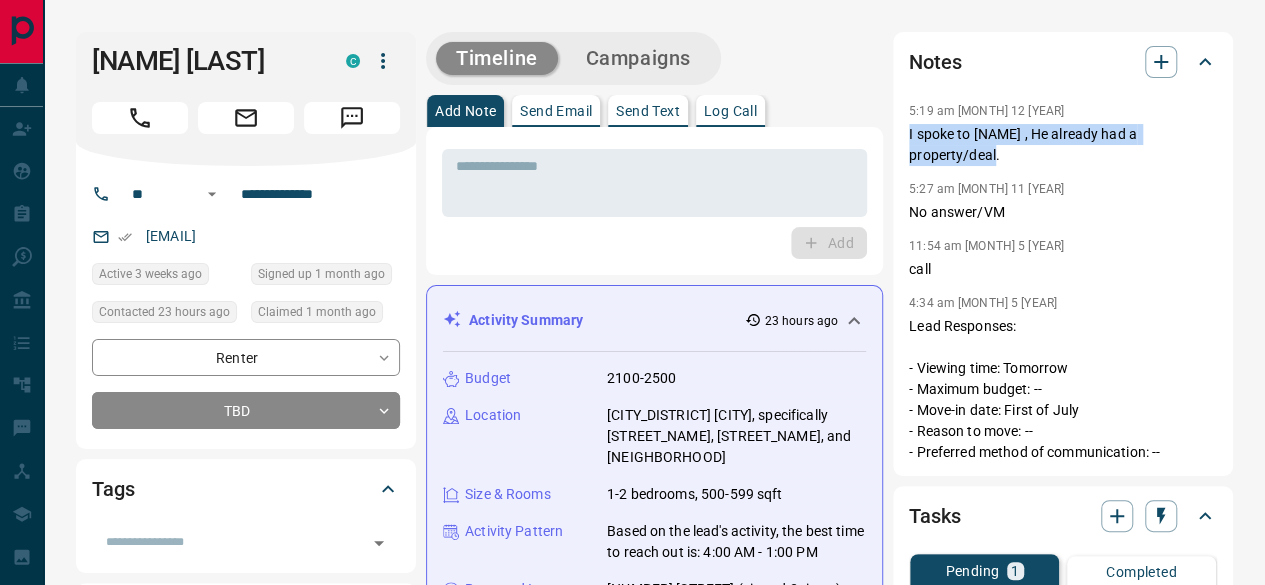 click on "Notes 5:19 am Jul 12 2025 I spoke to [NAME] , He already had a property/deal. 5:27 am Jul 11 2025 No answer/VM 11:54 am Jun 5 2025 call 4:34 am Jun 5 2025 Lead Responses:
- Viewing time: Tomorrow
- Maximum budget: --
- Move-in date: First of July
- Reason to move: --
- Preferred method of communication: --" at bounding box center [1063, 254] 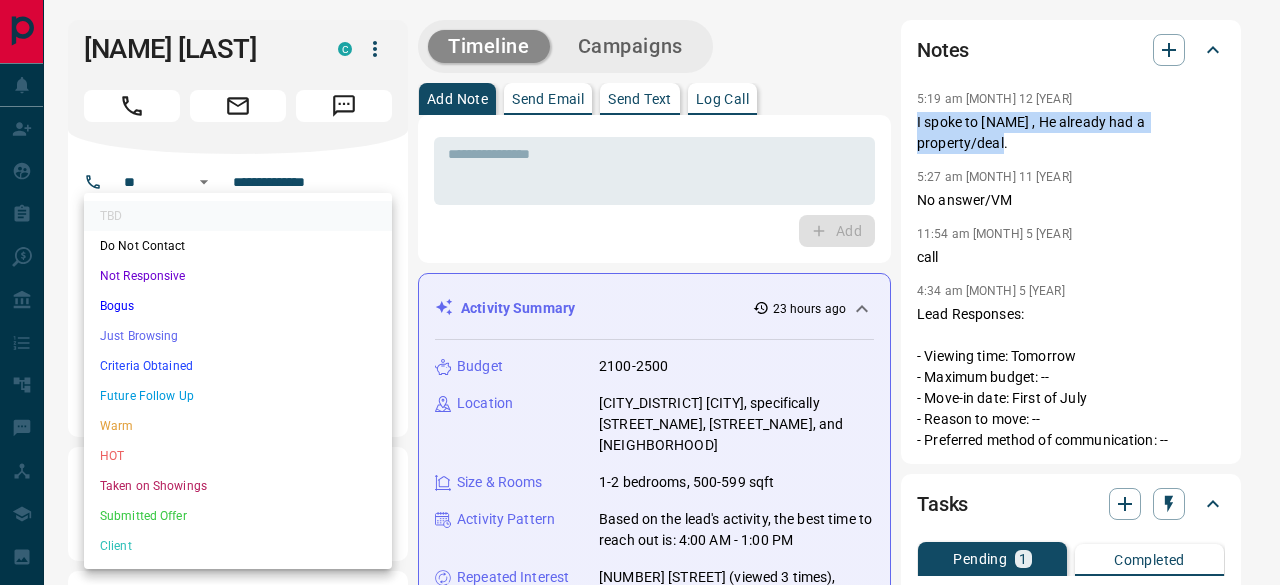 click on "**********" at bounding box center (640, 1267) 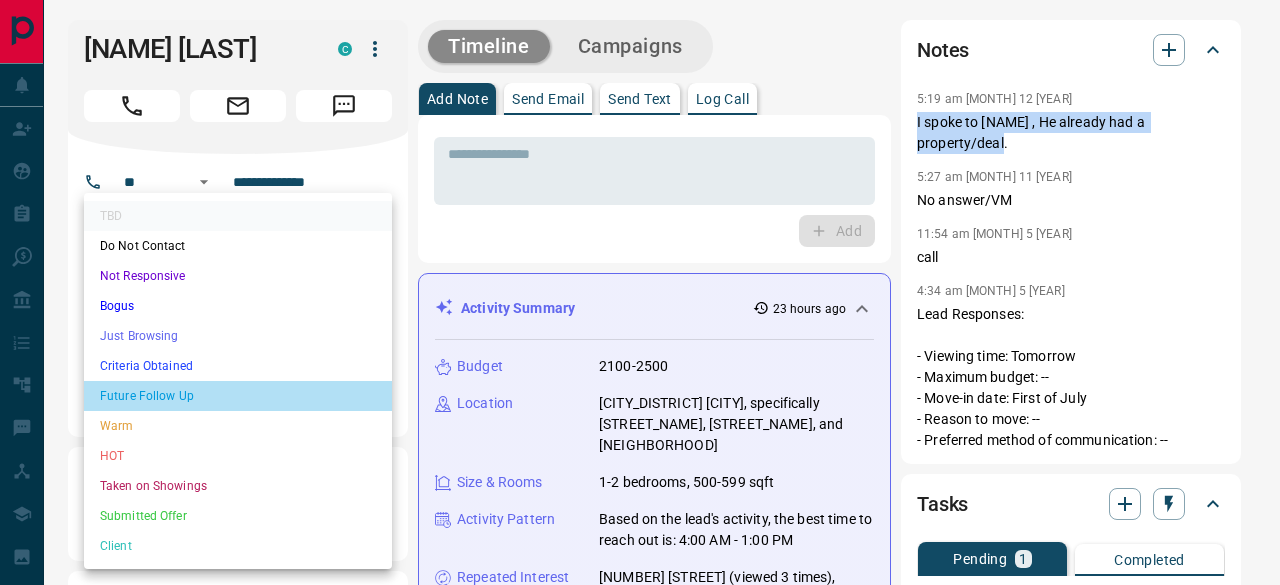 click on "Future Follow Up" at bounding box center (238, 396) 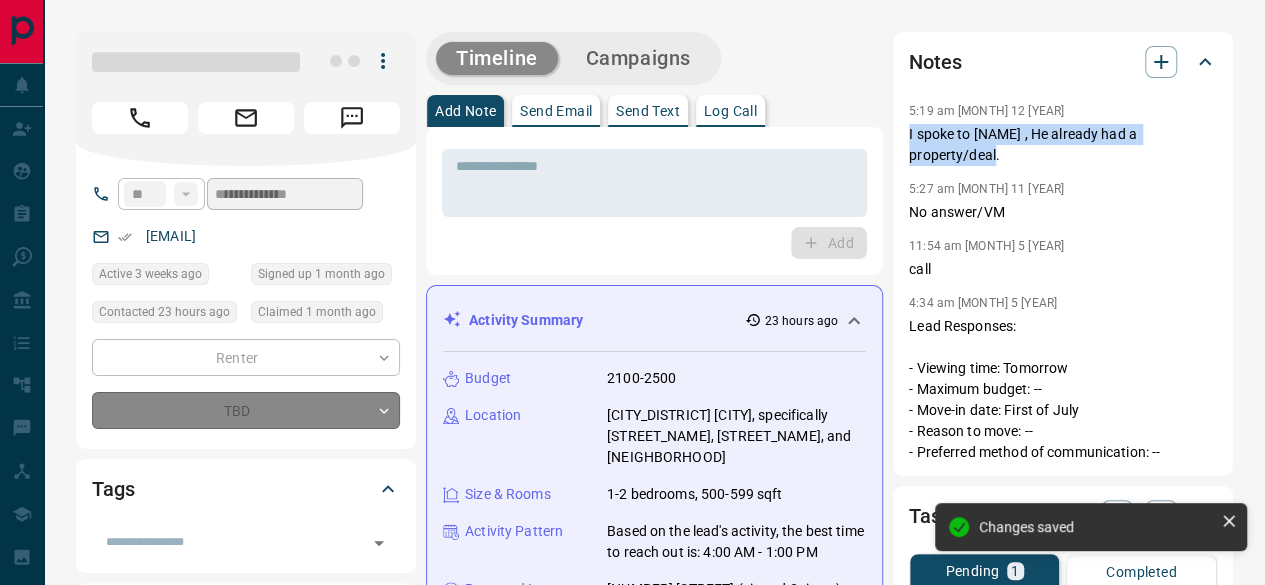 type on "*" 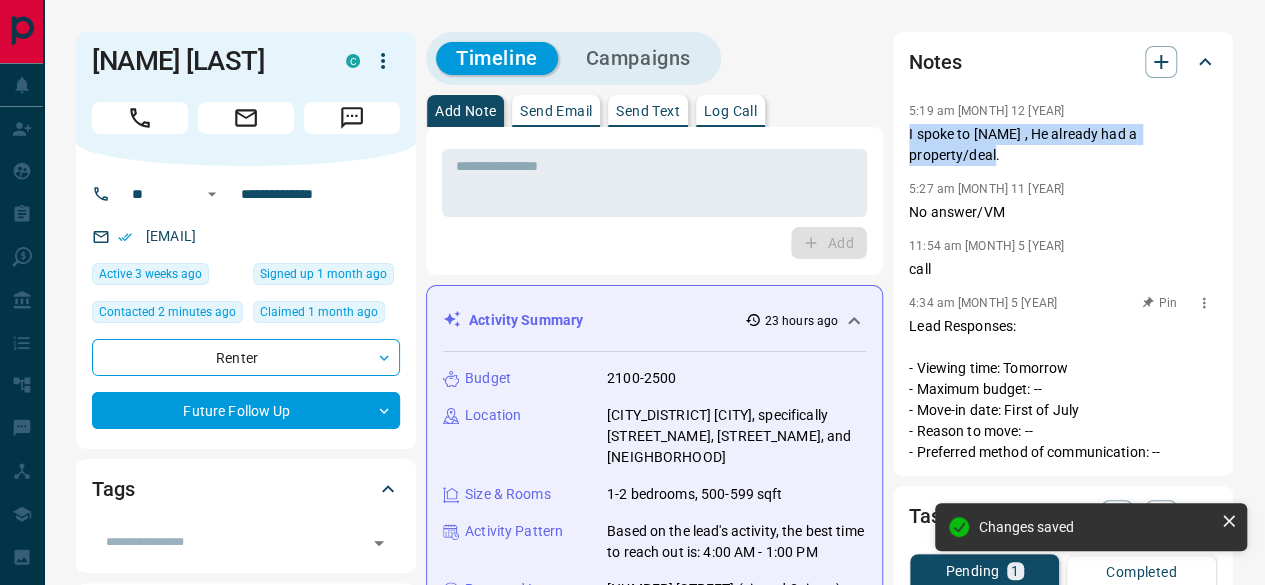 scroll, scrollTop: 1640, scrollLeft: 0, axis: vertical 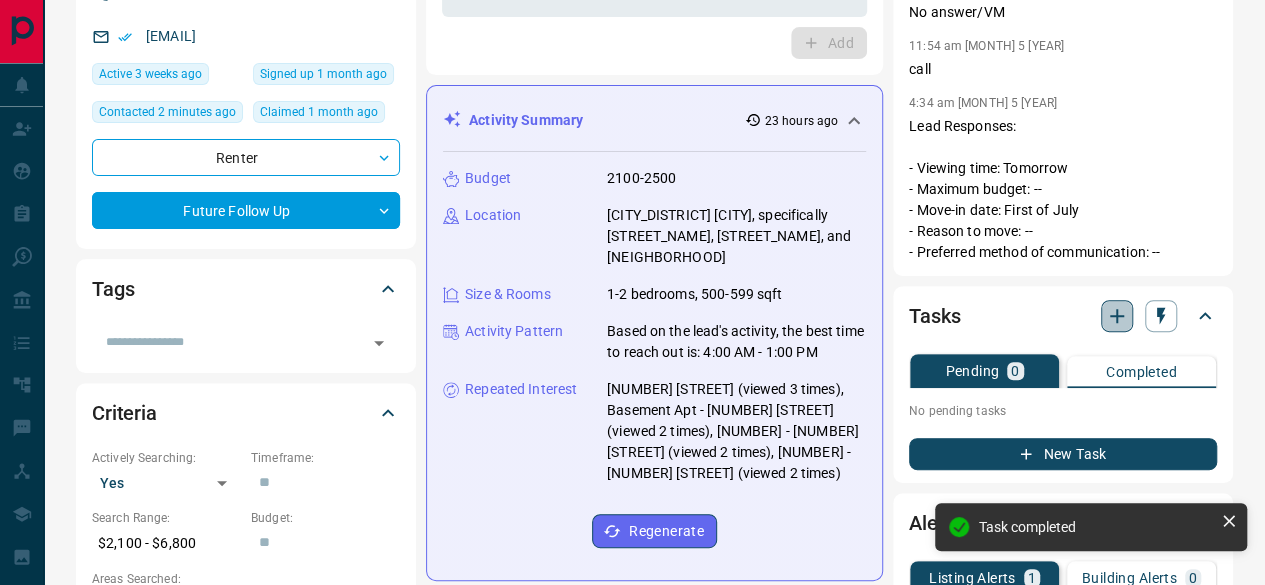 click 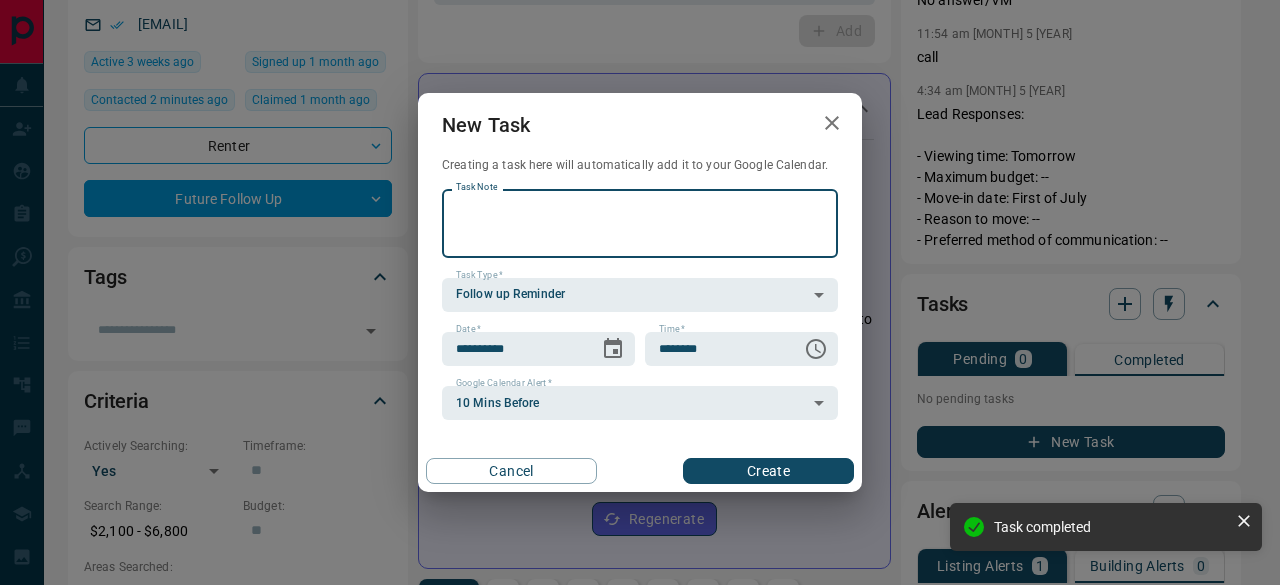 scroll, scrollTop: 1442, scrollLeft: 0, axis: vertical 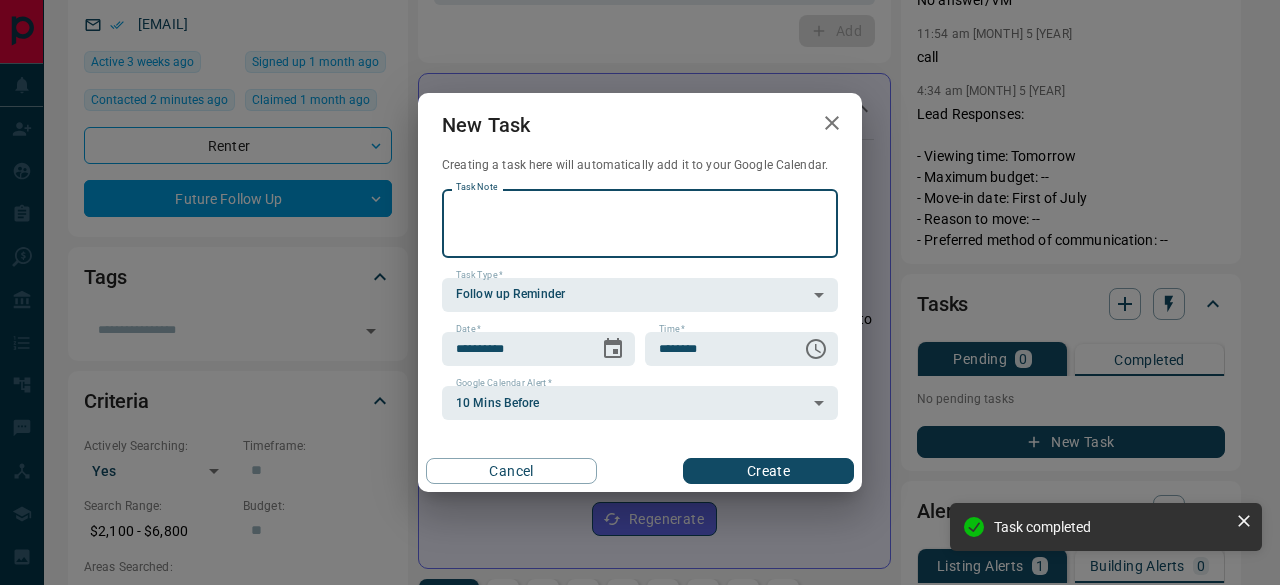 click on "Task Note" at bounding box center (640, 223) 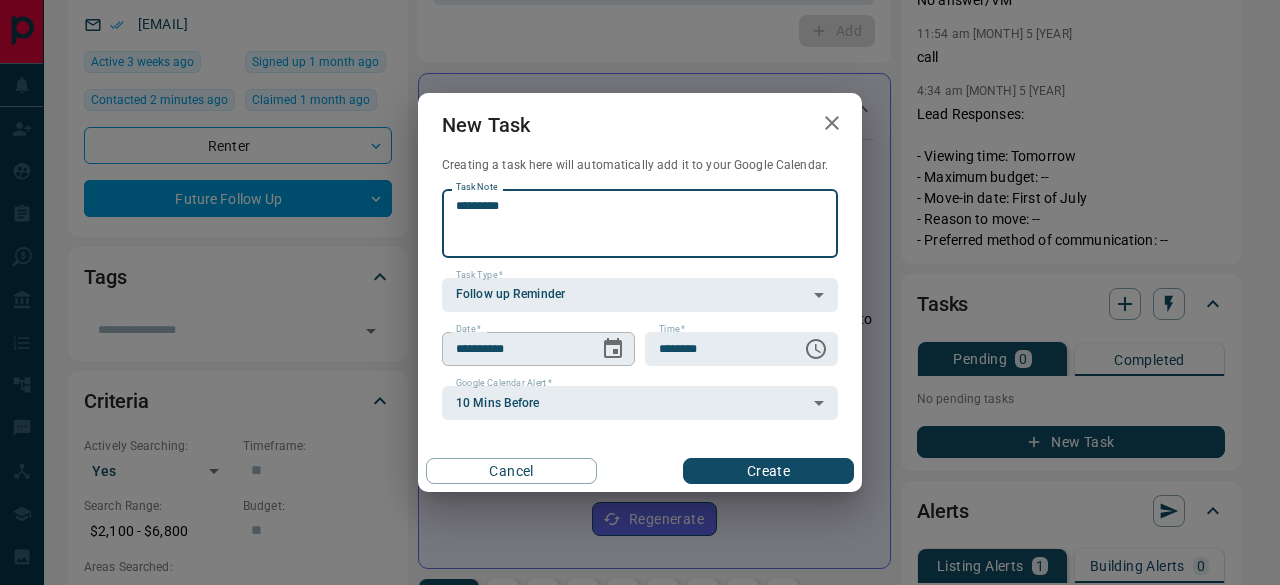 type on "*********" 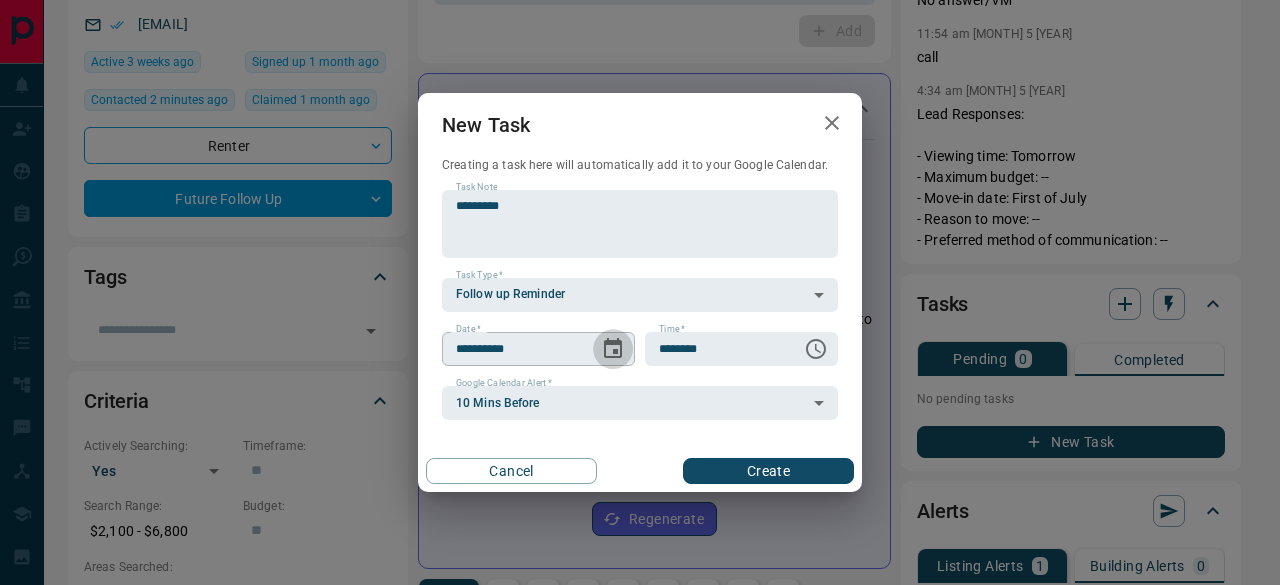 click 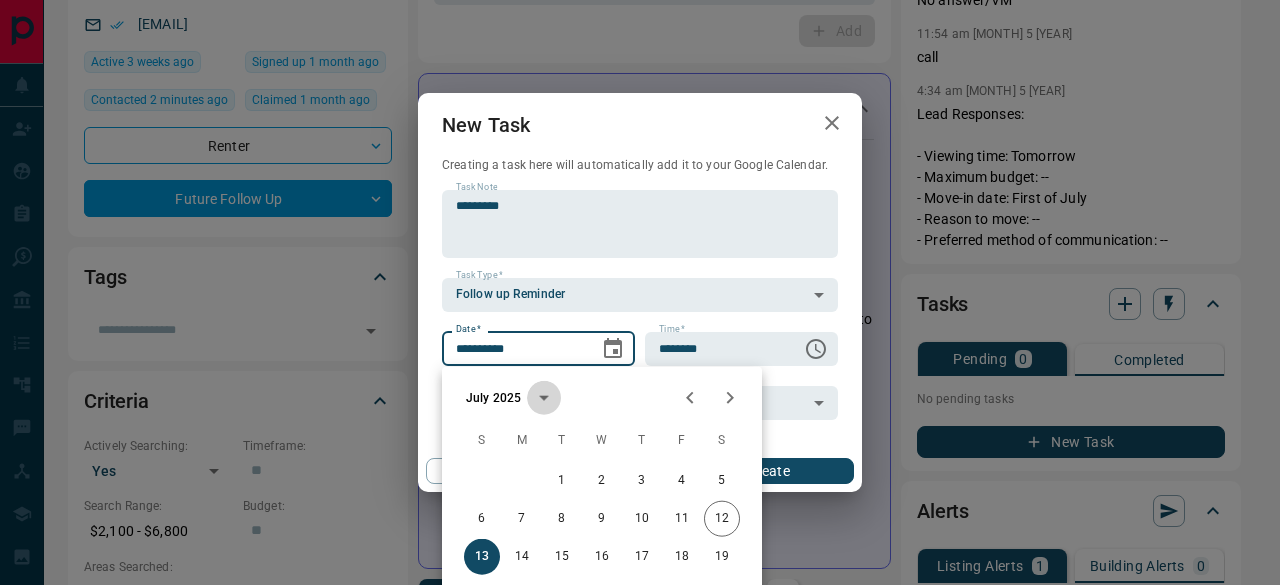 click 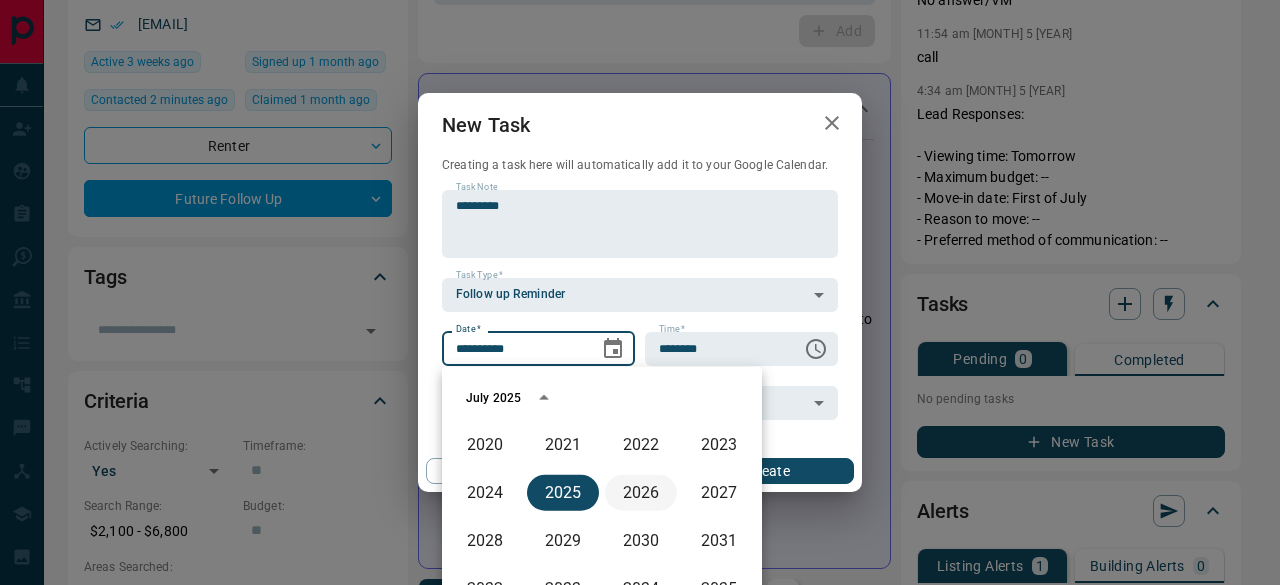 click on "2026" at bounding box center (641, 493) 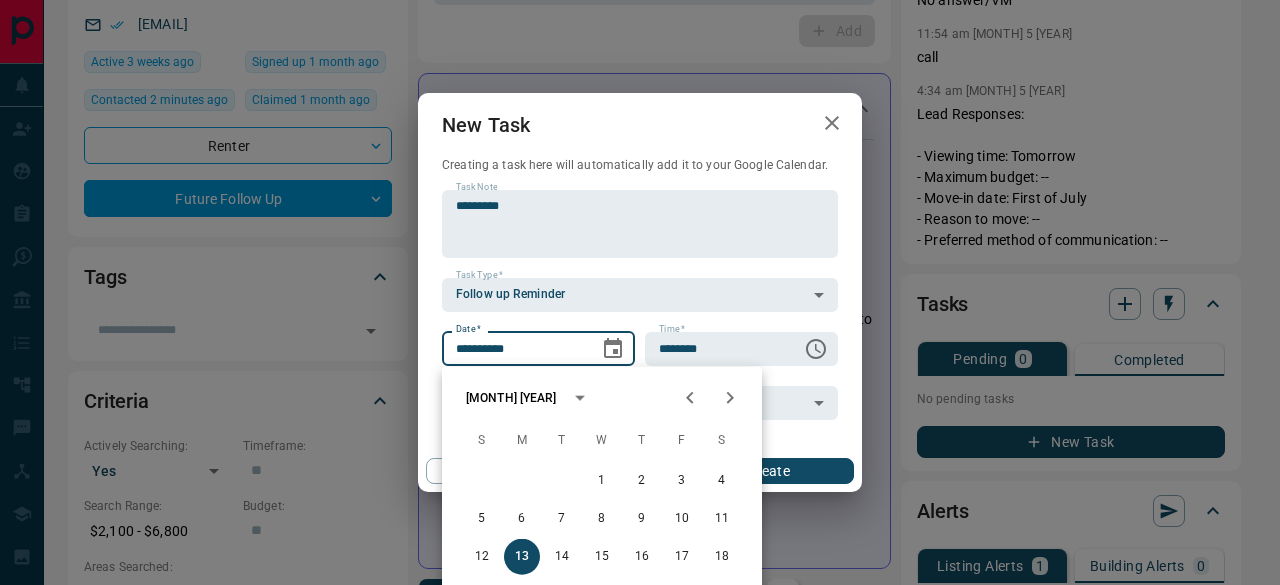 click 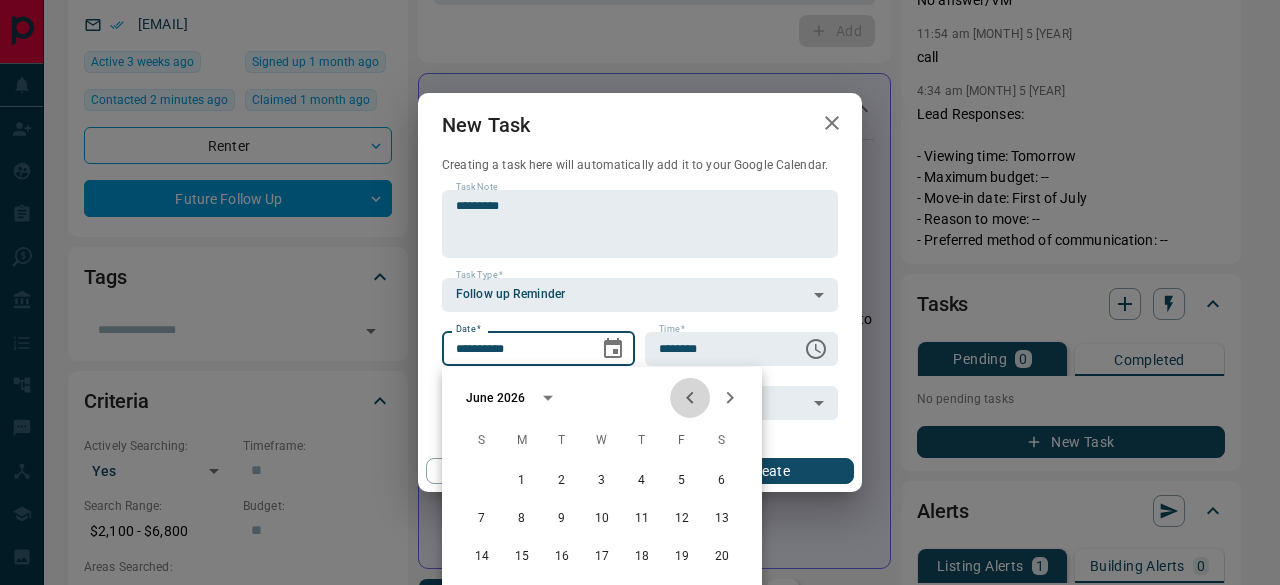 click 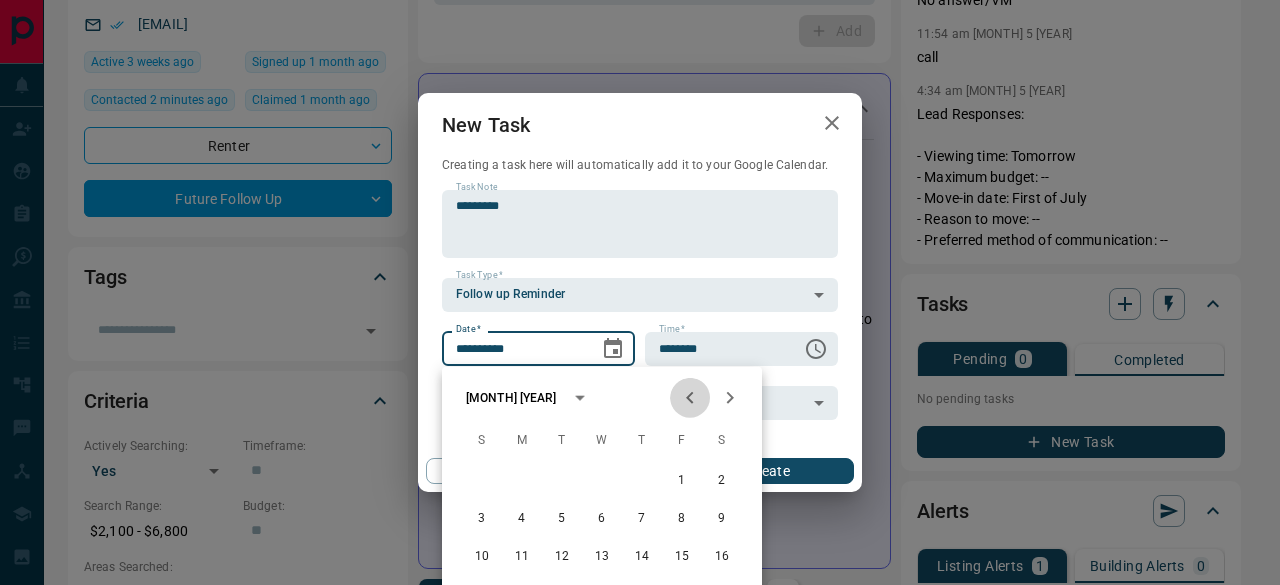 click 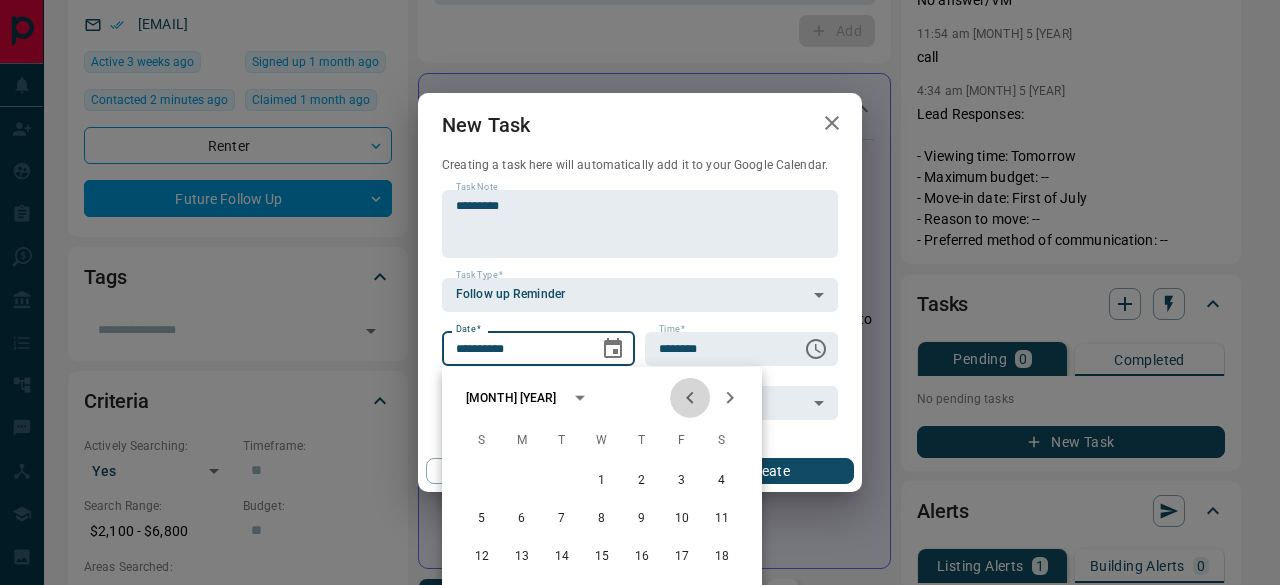 click 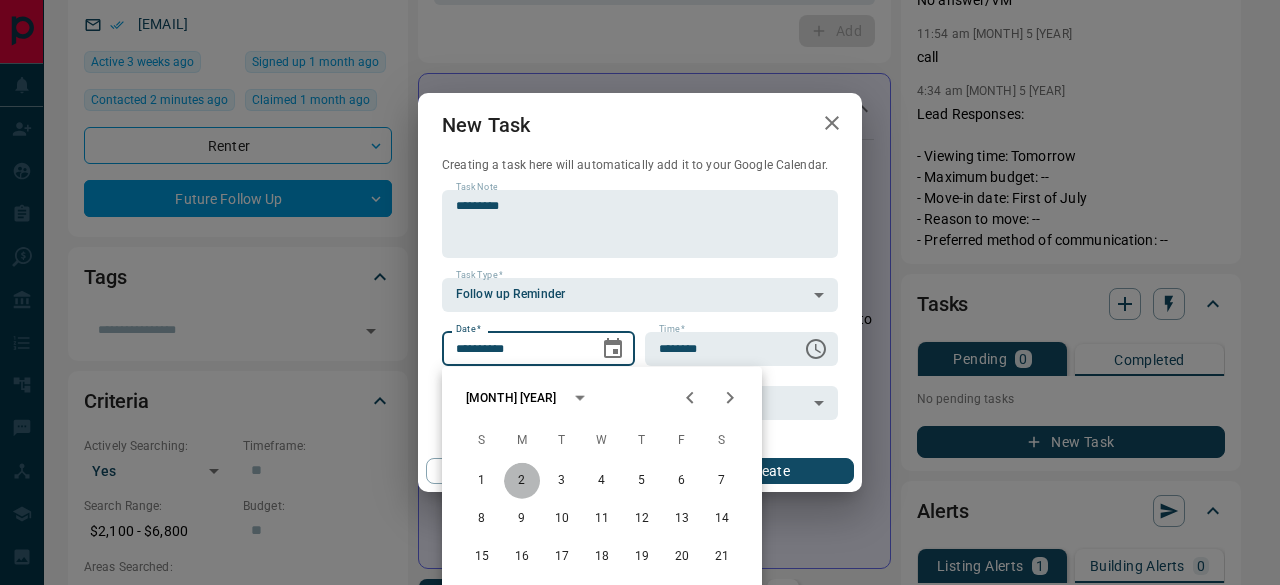 click on "2" at bounding box center (522, 481) 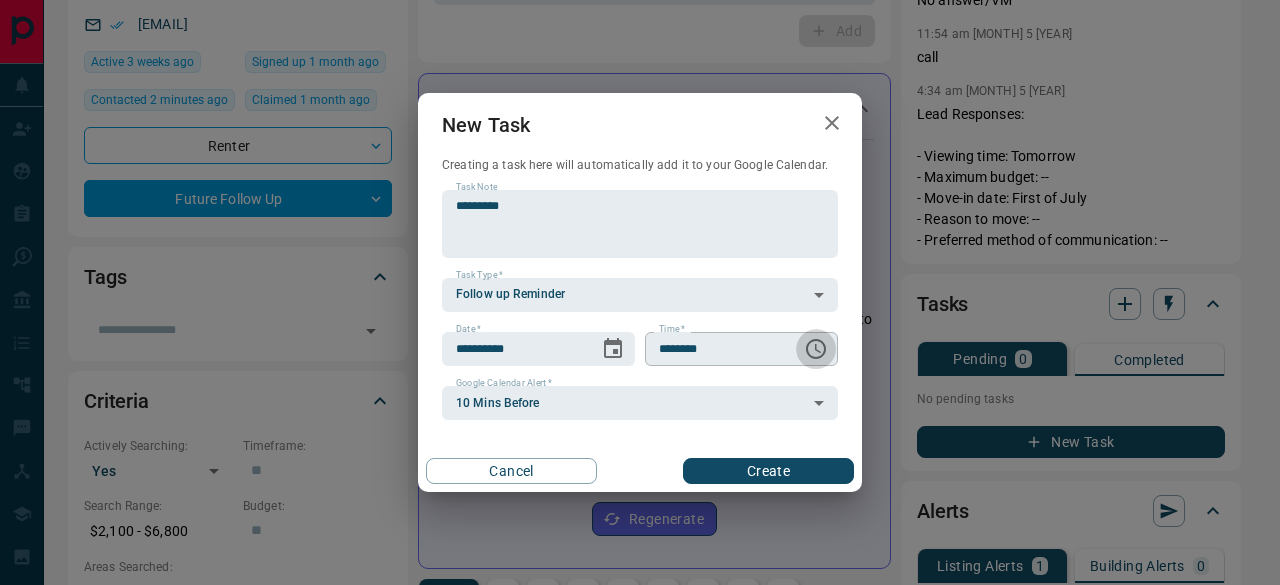 click 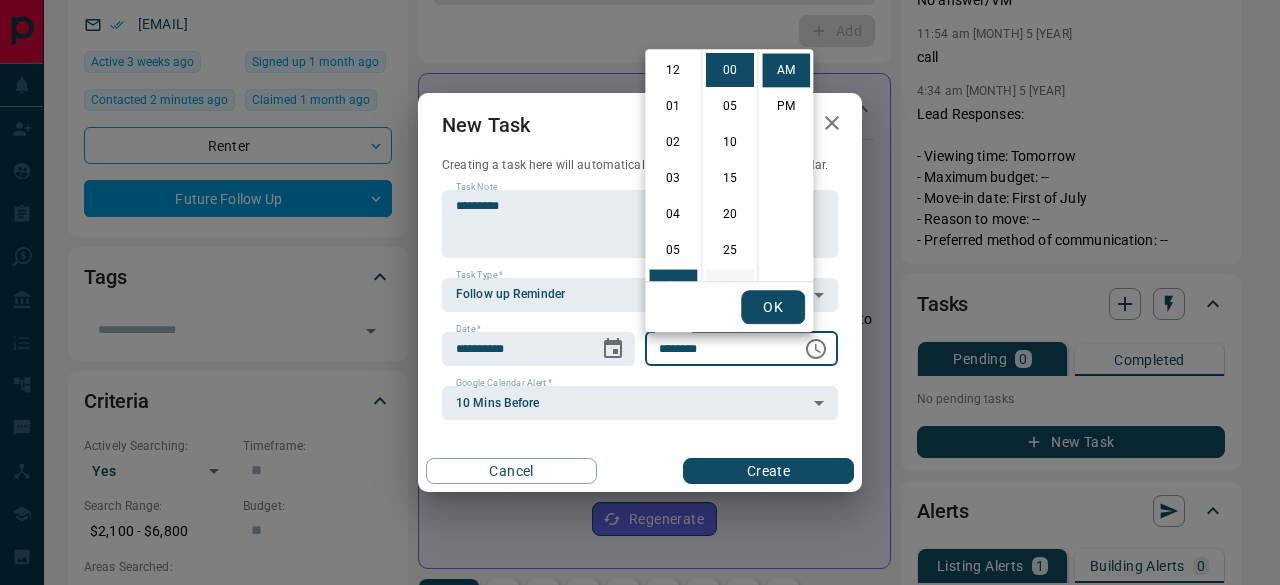 scroll, scrollTop: 216, scrollLeft: 0, axis: vertical 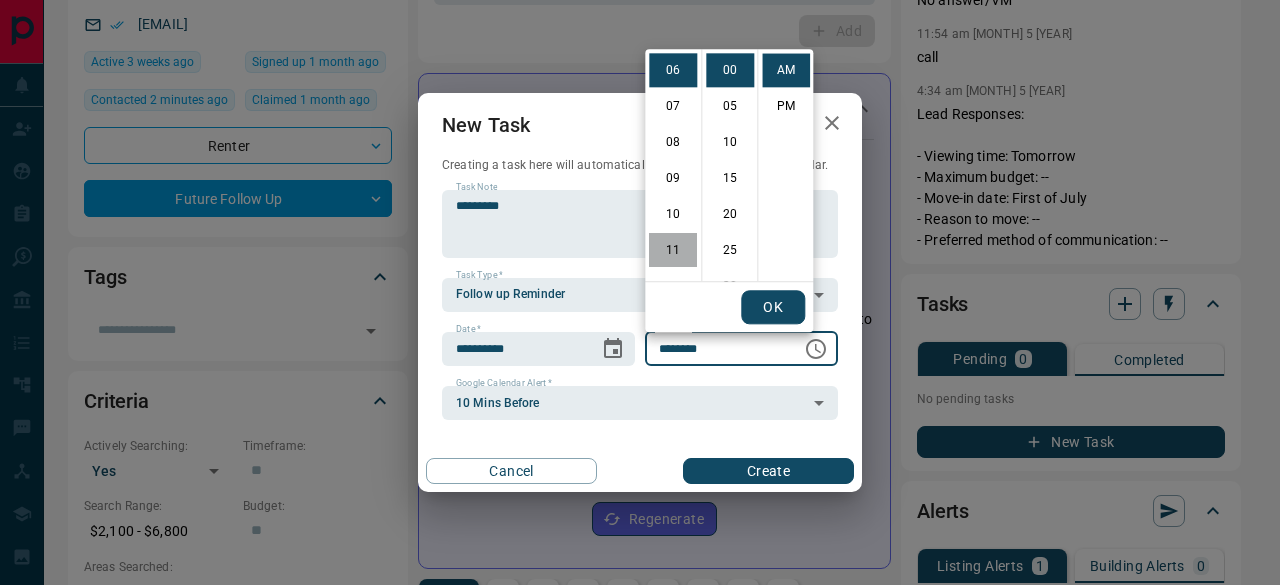 click on "11" at bounding box center [673, 250] 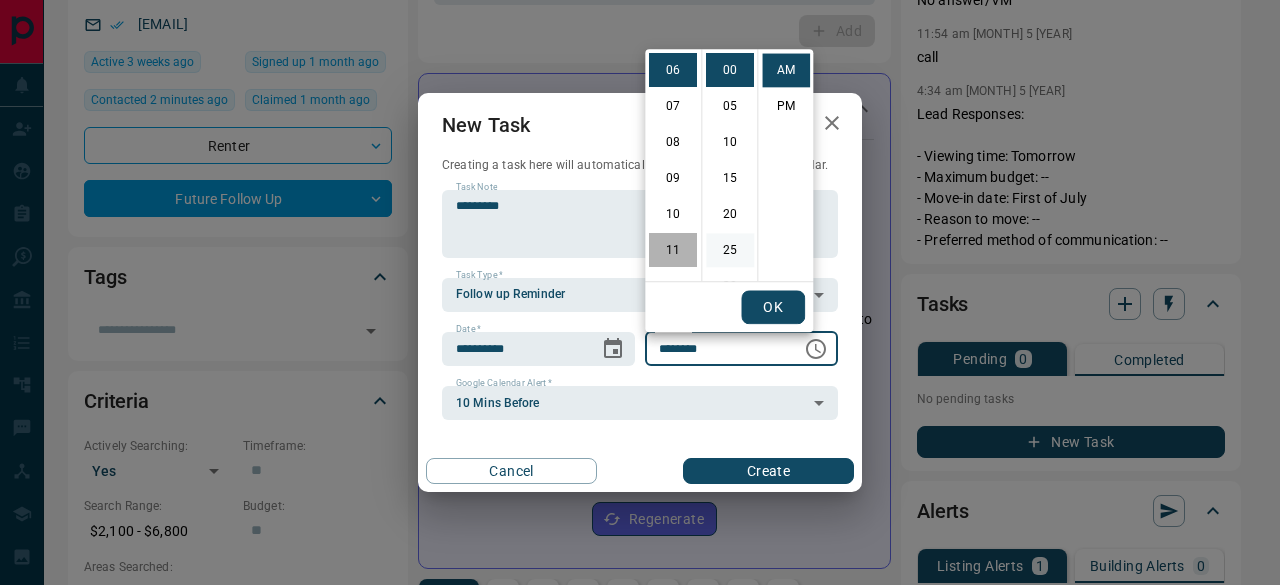 type on "********" 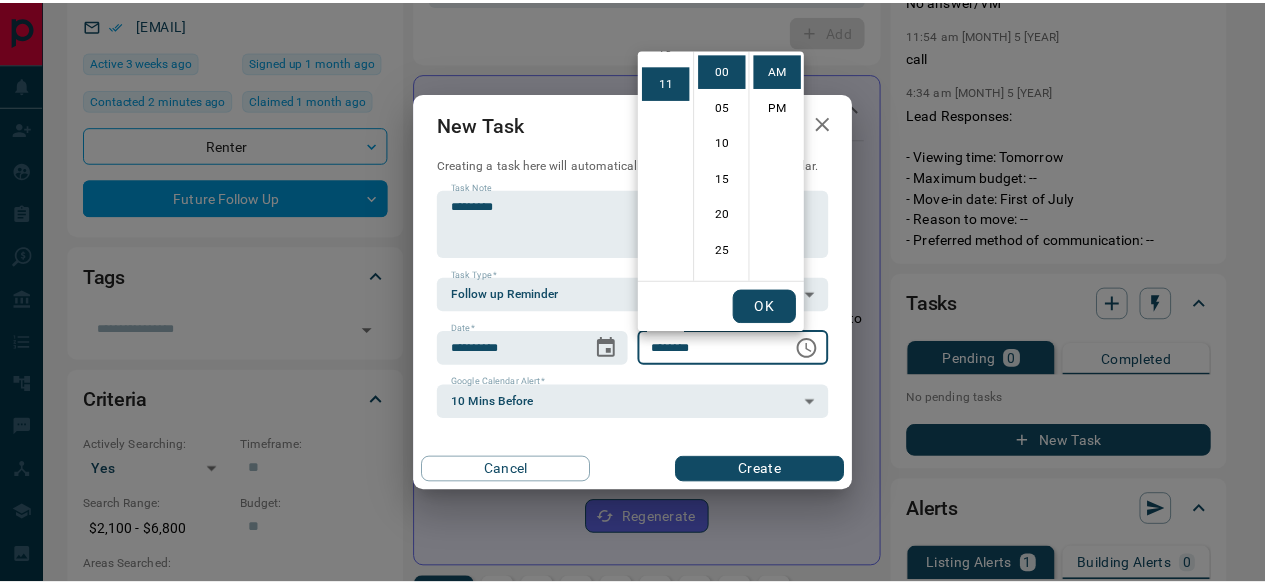 scroll, scrollTop: 390, scrollLeft: 0, axis: vertical 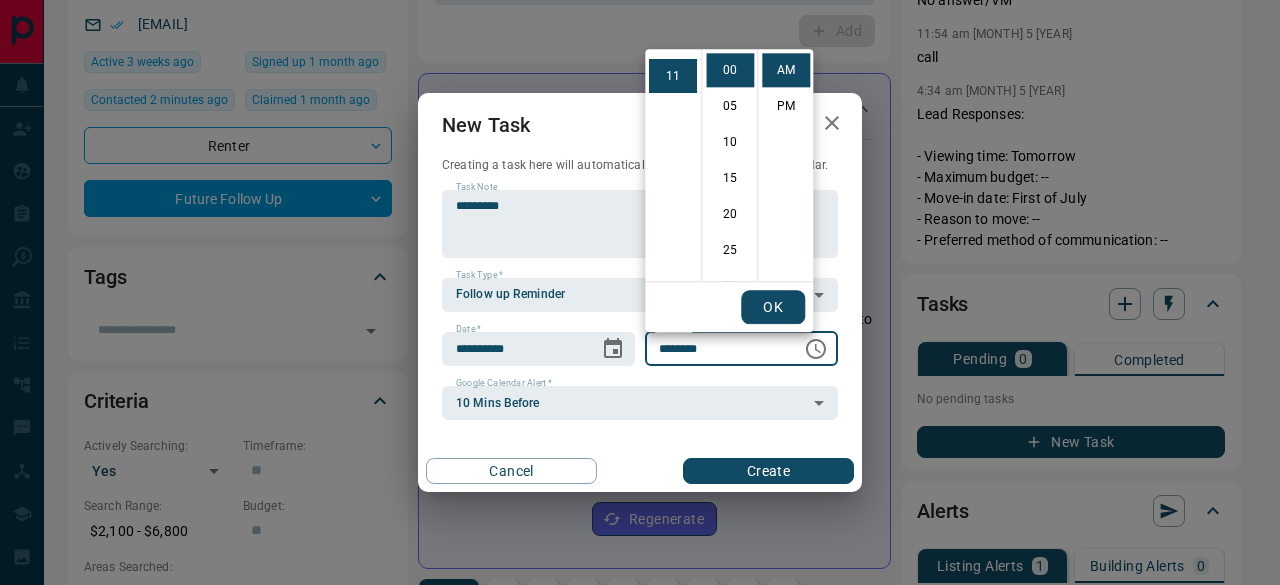click on "OK" at bounding box center [773, 307] 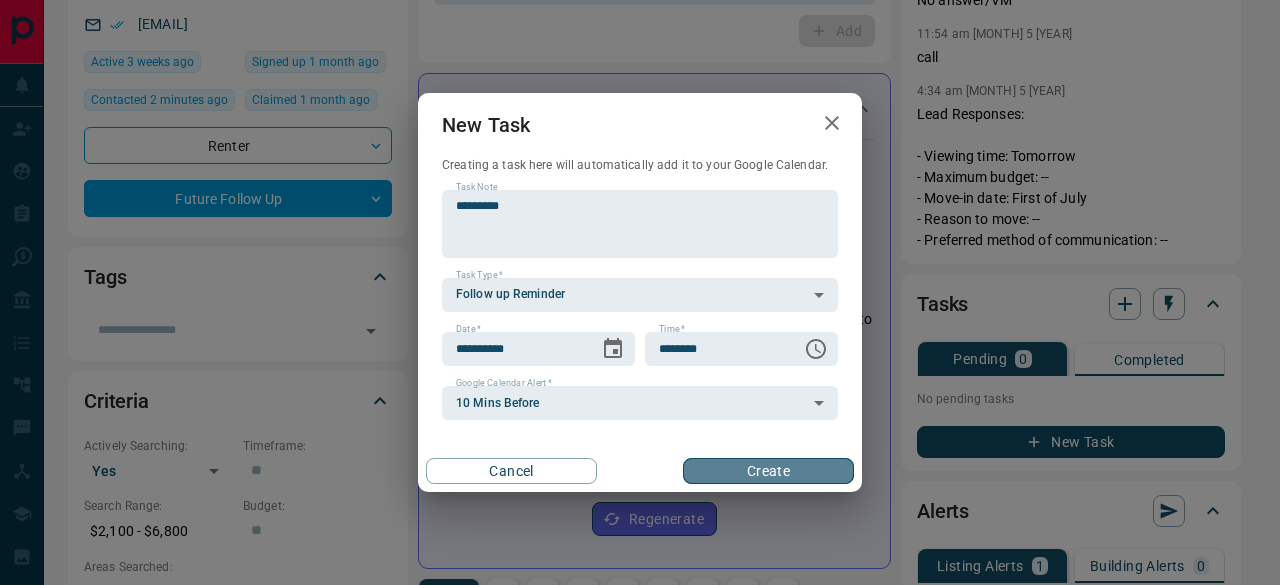 click on "Create" at bounding box center [768, 471] 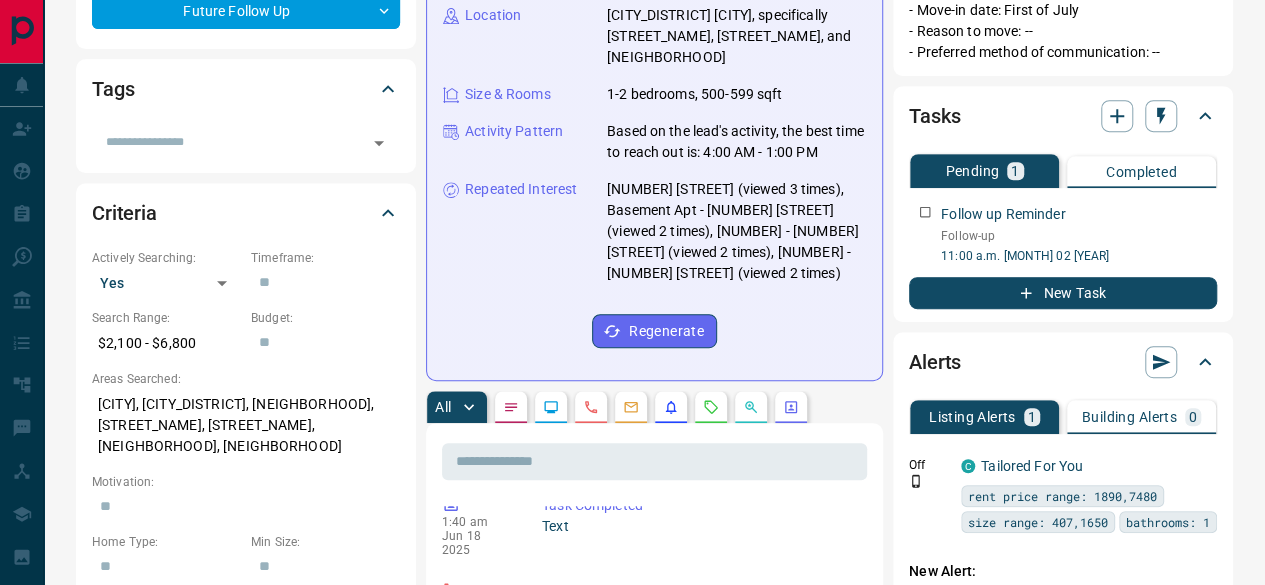 scroll, scrollTop: 800, scrollLeft: 0, axis: vertical 